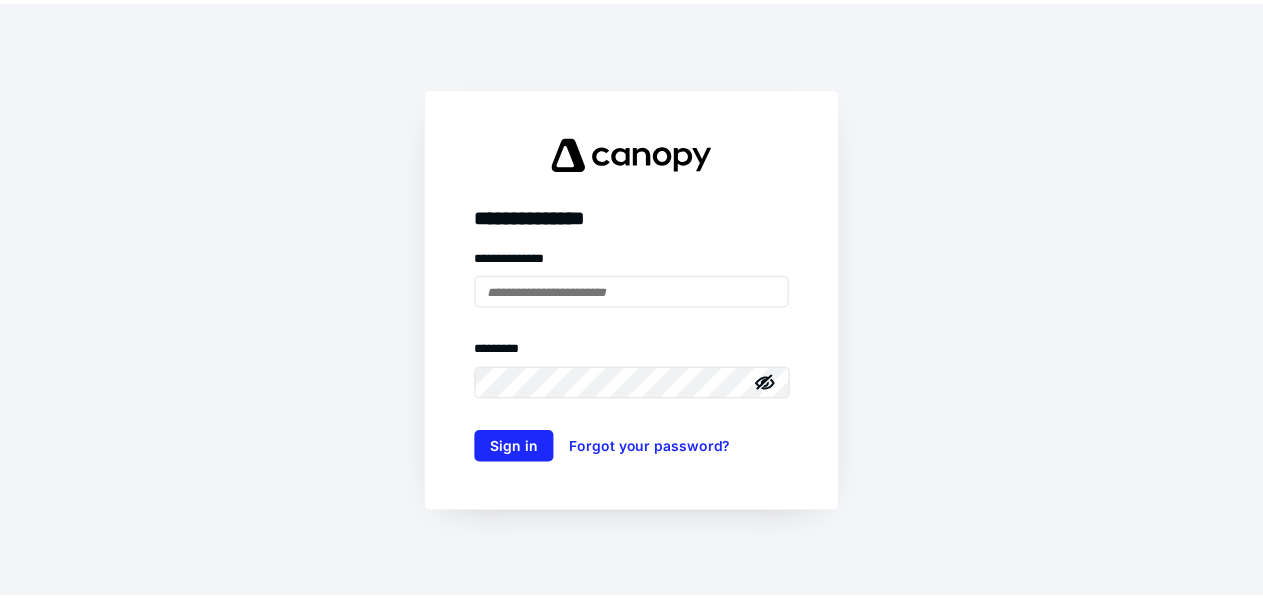scroll, scrollTop: 0, scrollLeft: 0, axis: both 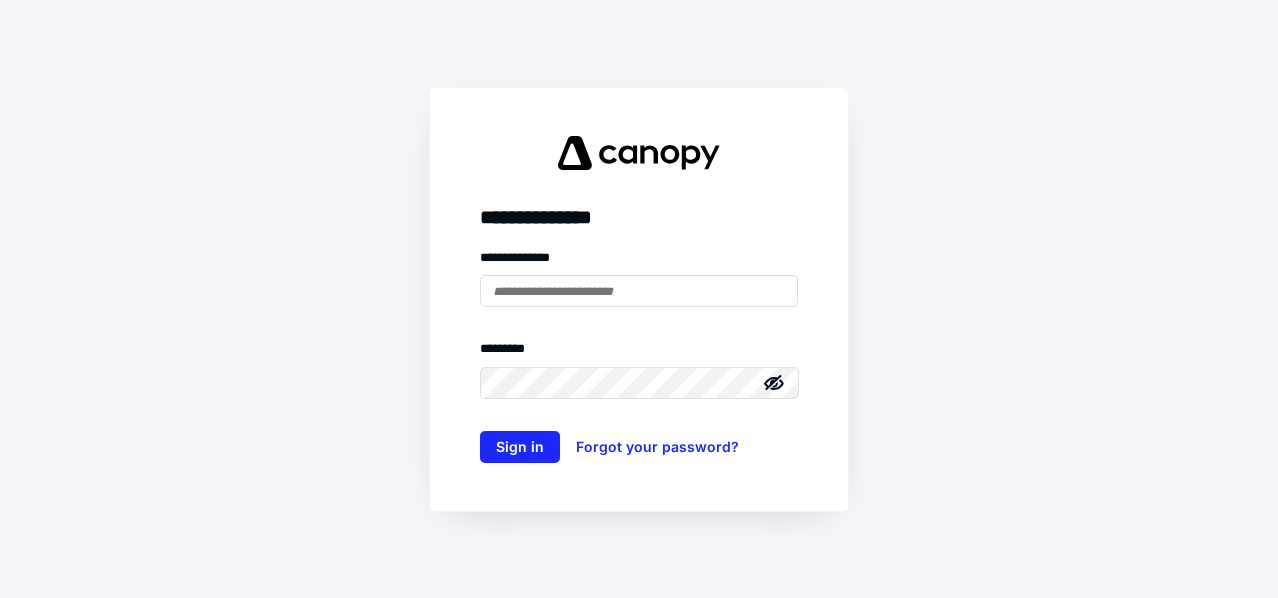 type on "**********" 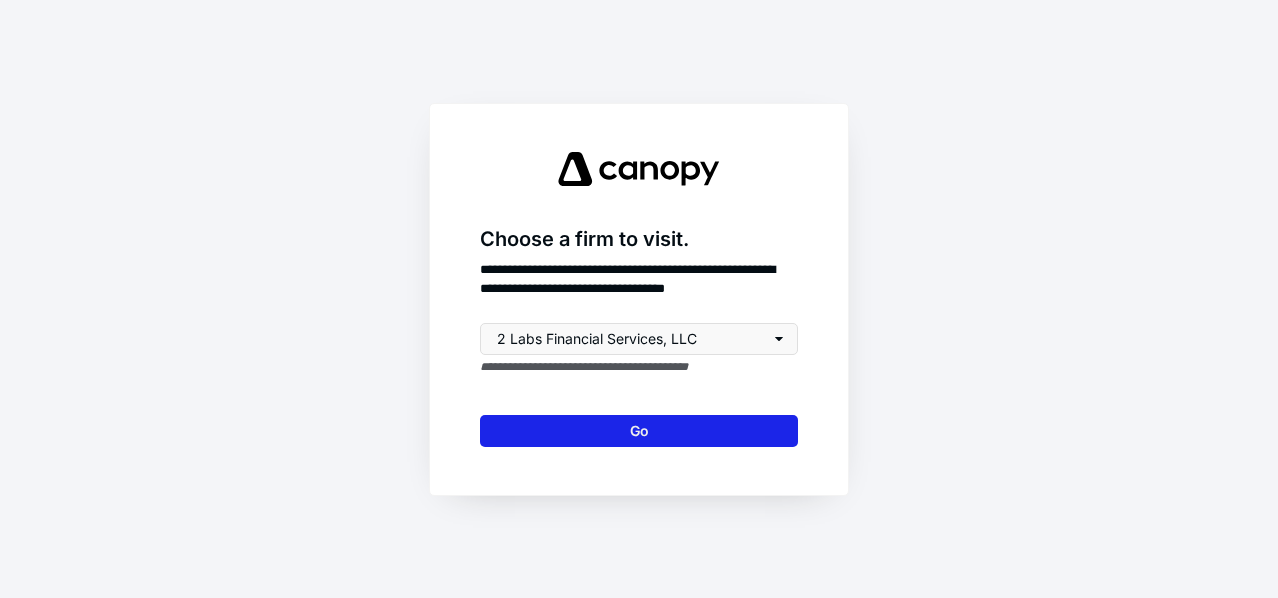 click on "Go" at bounding box center (639, 431) 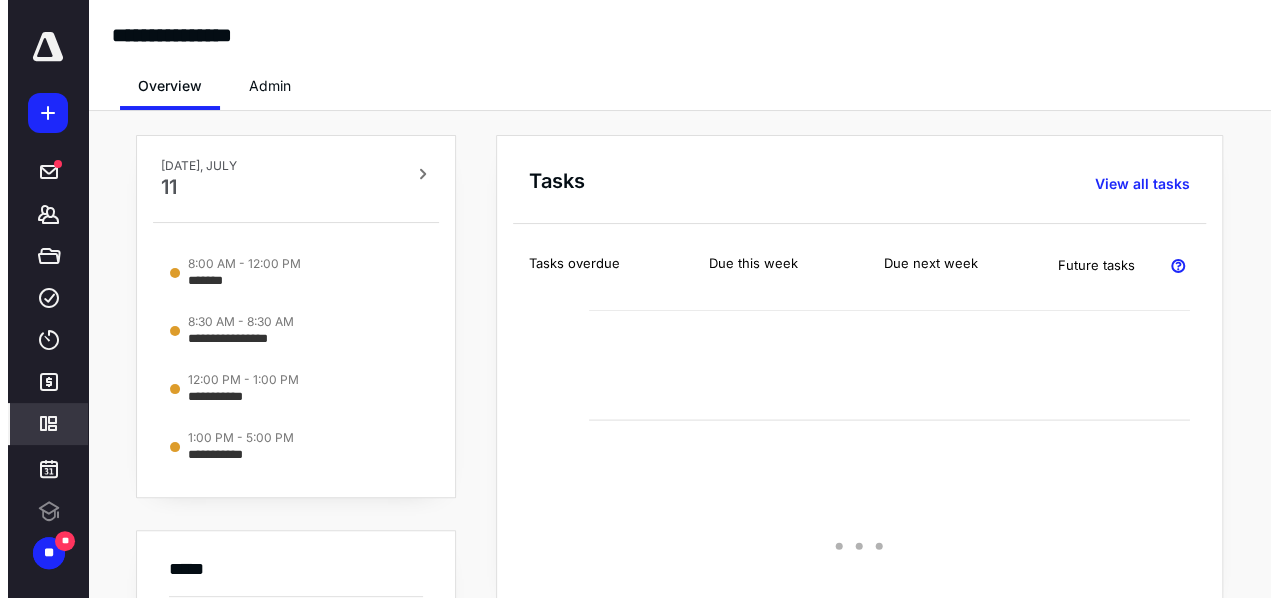 scroll, scrollTop: 0, scrollLeft: 0, axis: both 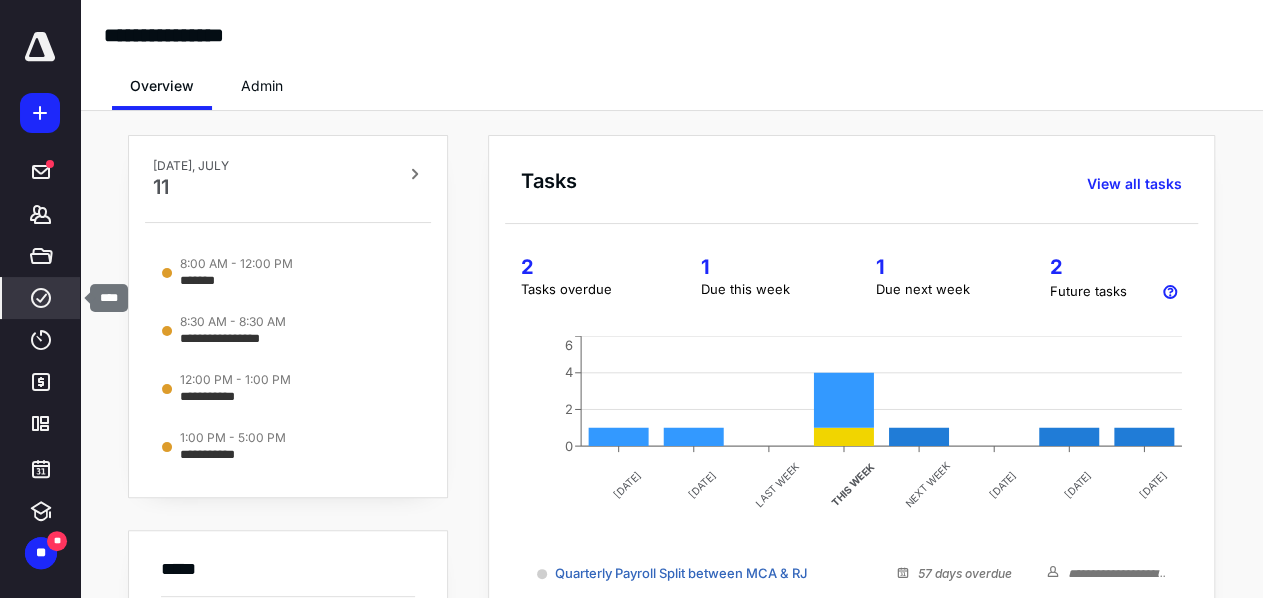 click 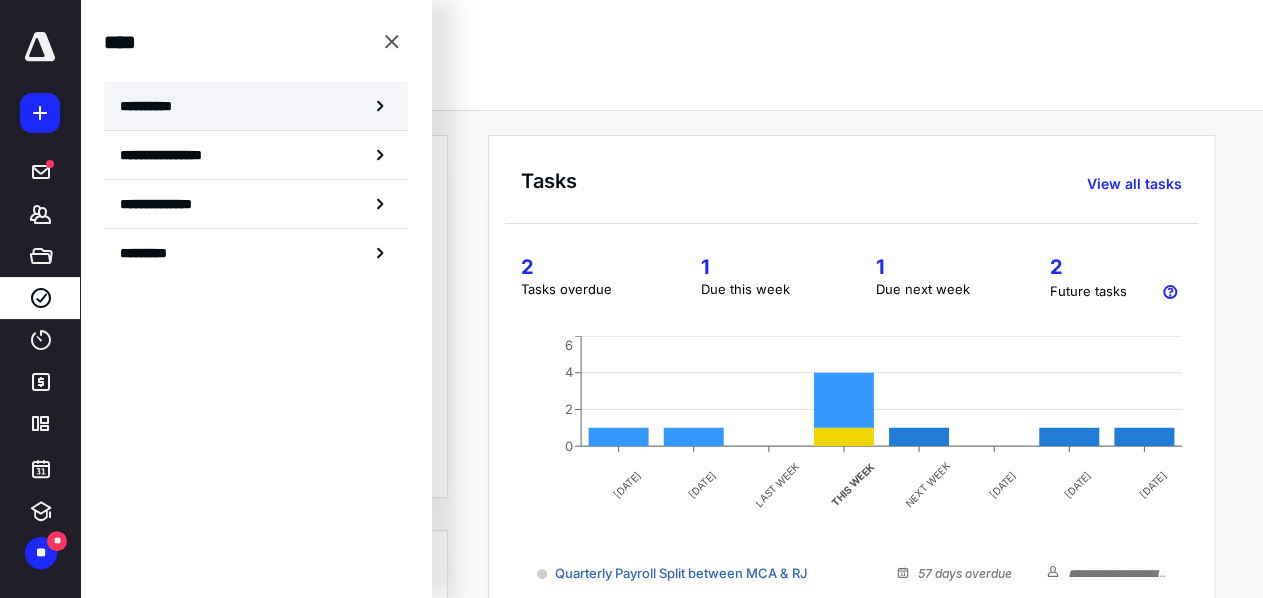 click on "**********" at bounding box center (153, 106) 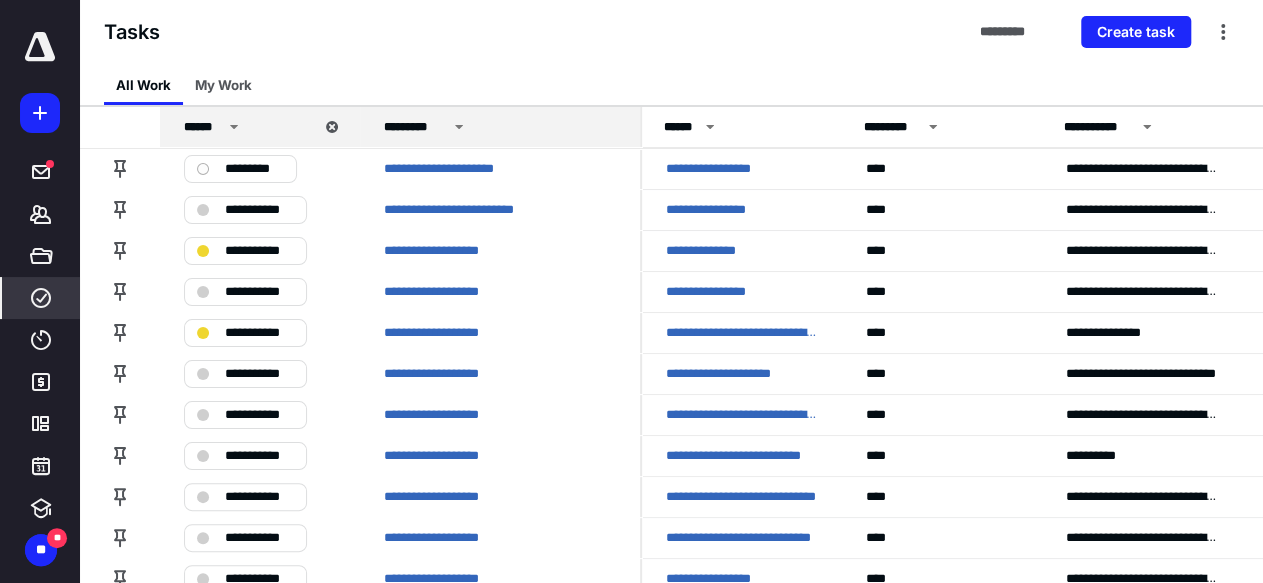 click 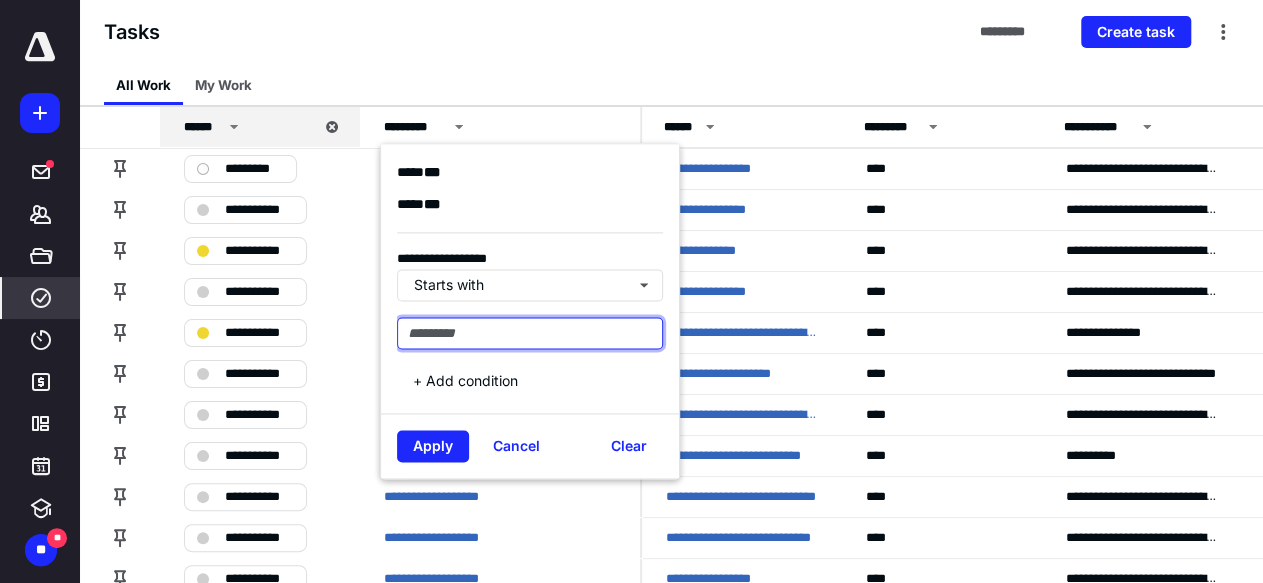 click at bounding box center (530, 333) 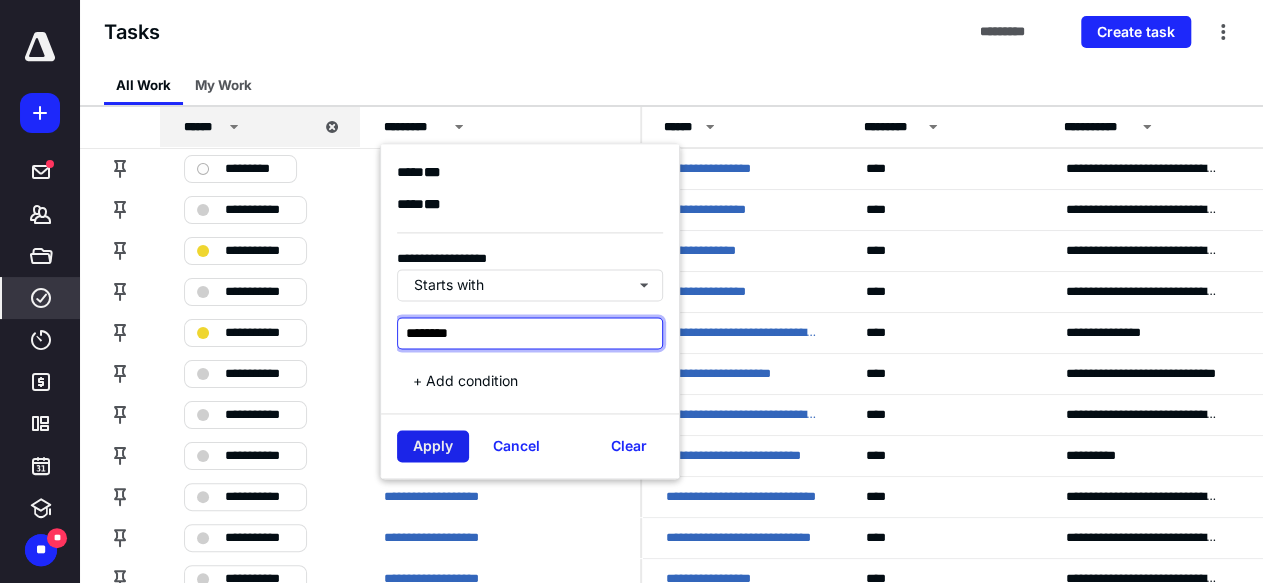 type on "********" 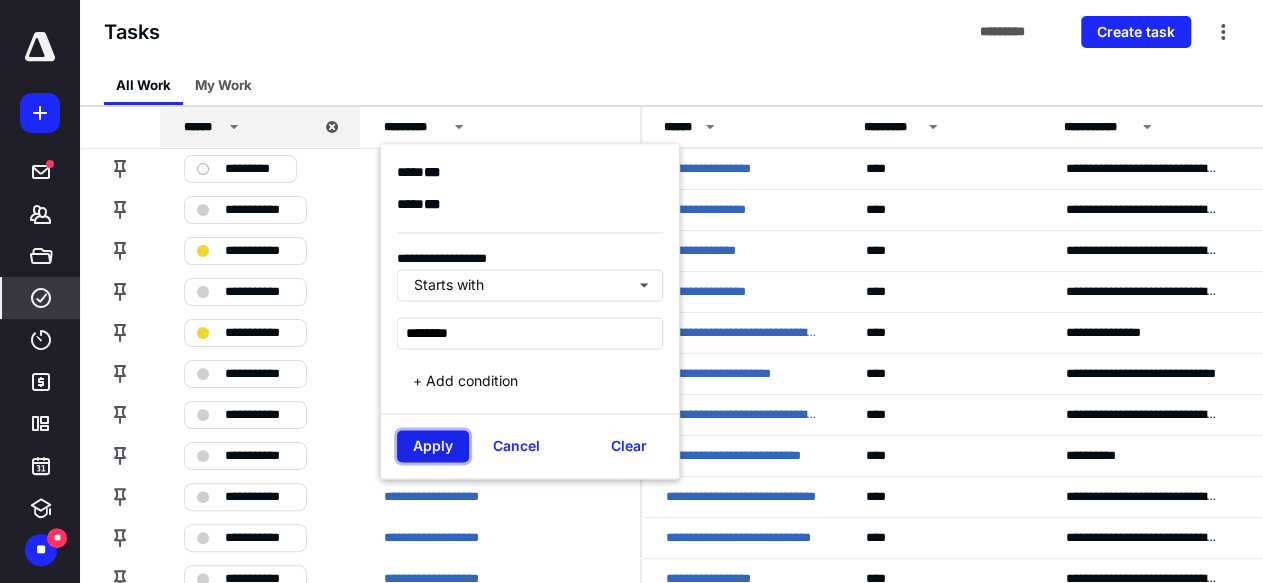 click on "Apply" at bounding box center [433, 446] 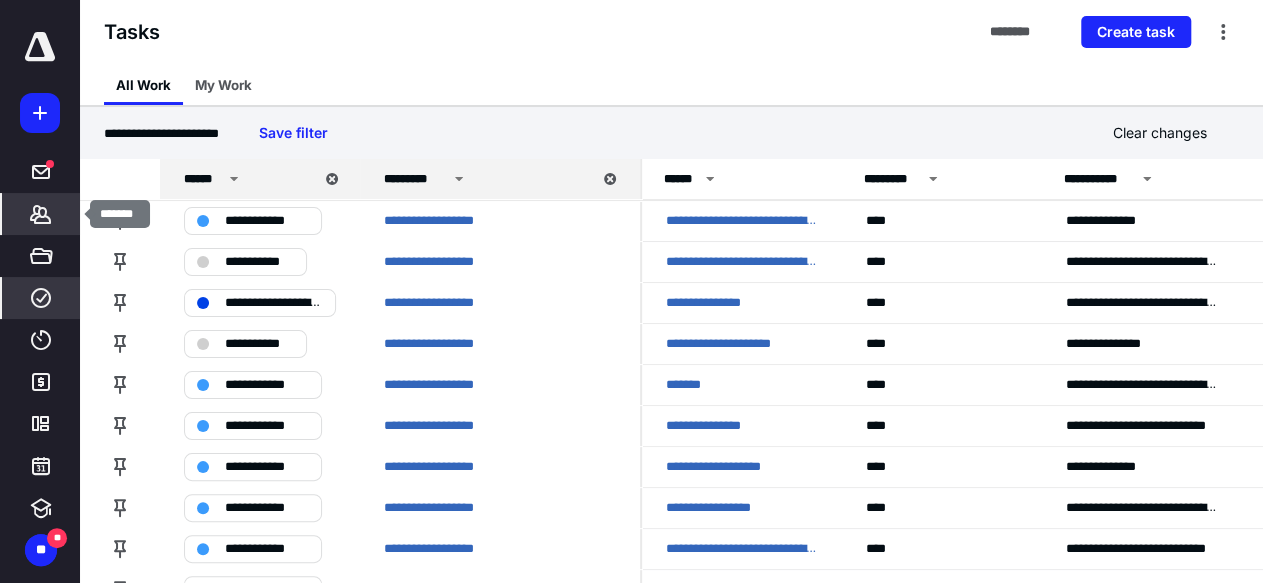 click 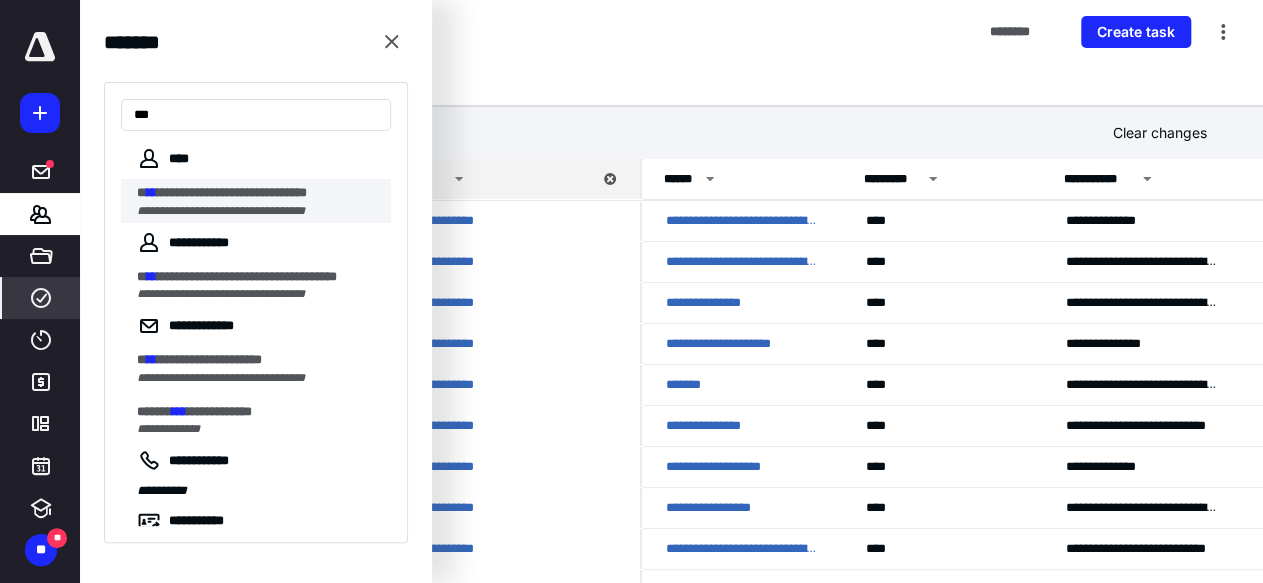 type on "***" 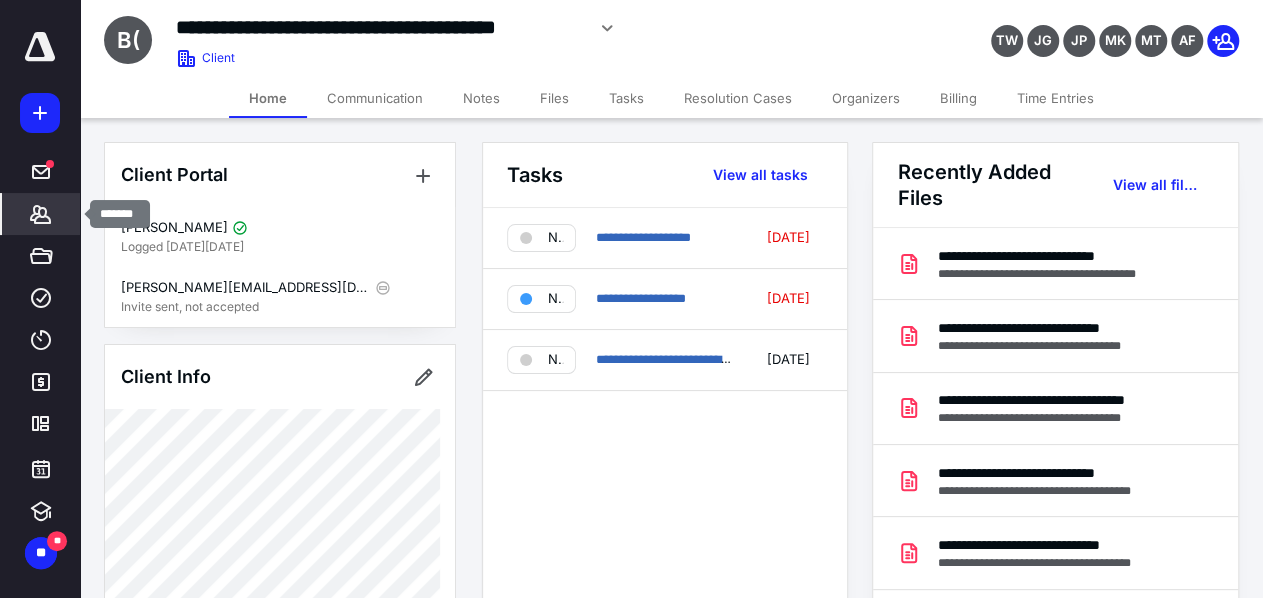 click 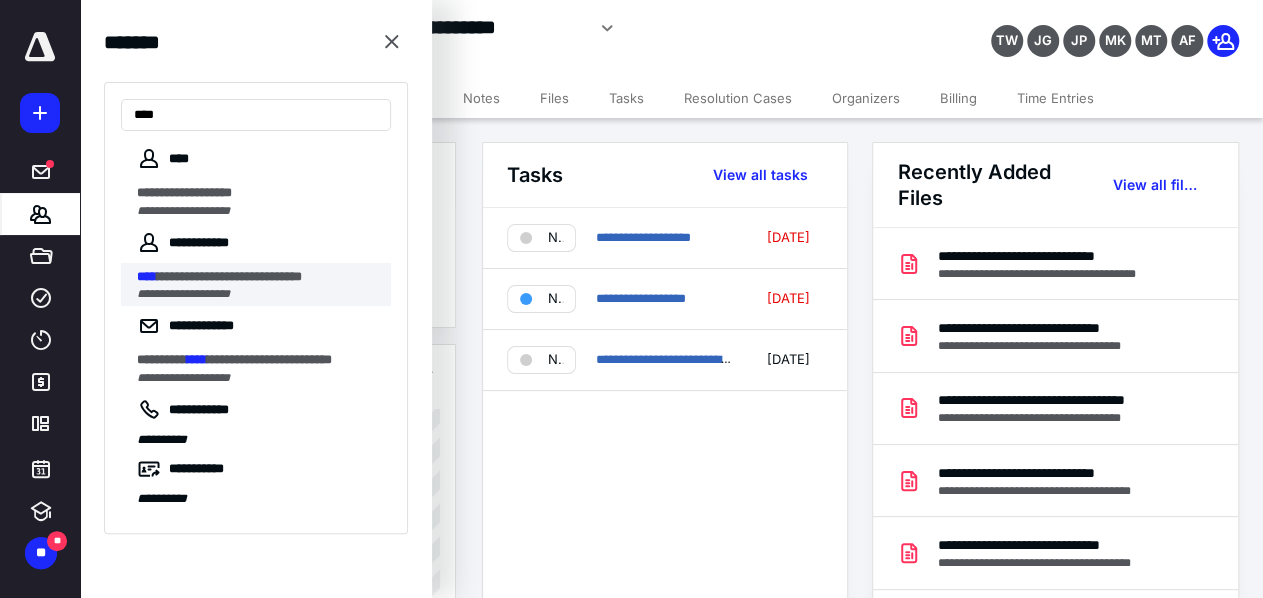 type on "****" 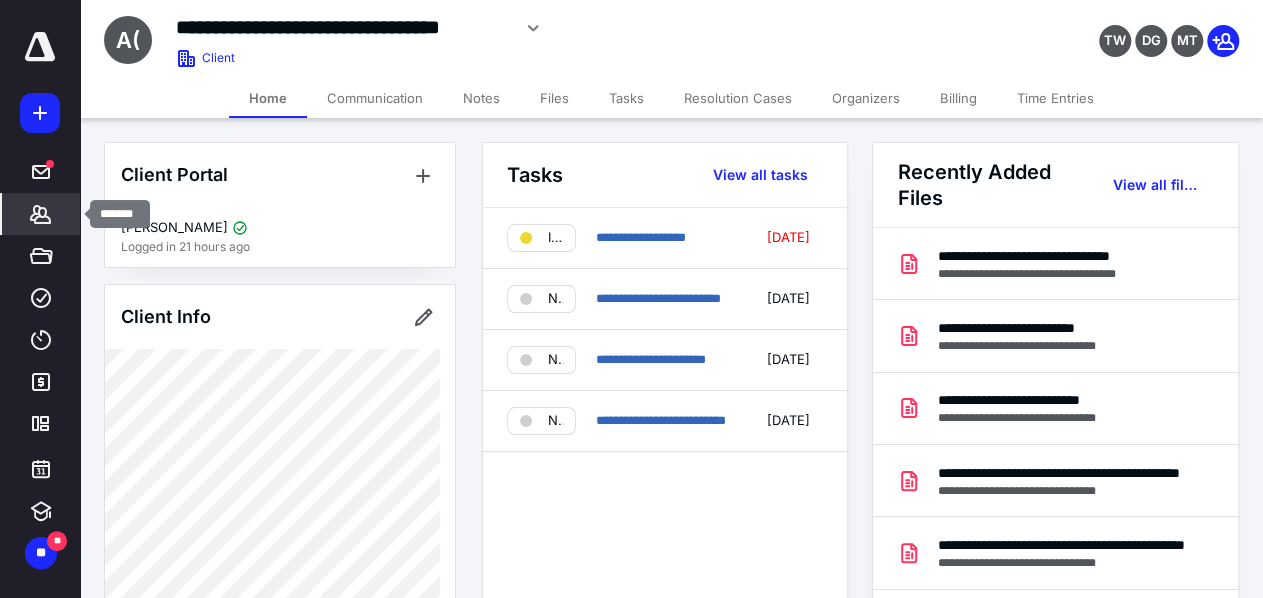 click on "*******" at bounding box center (41, 214) 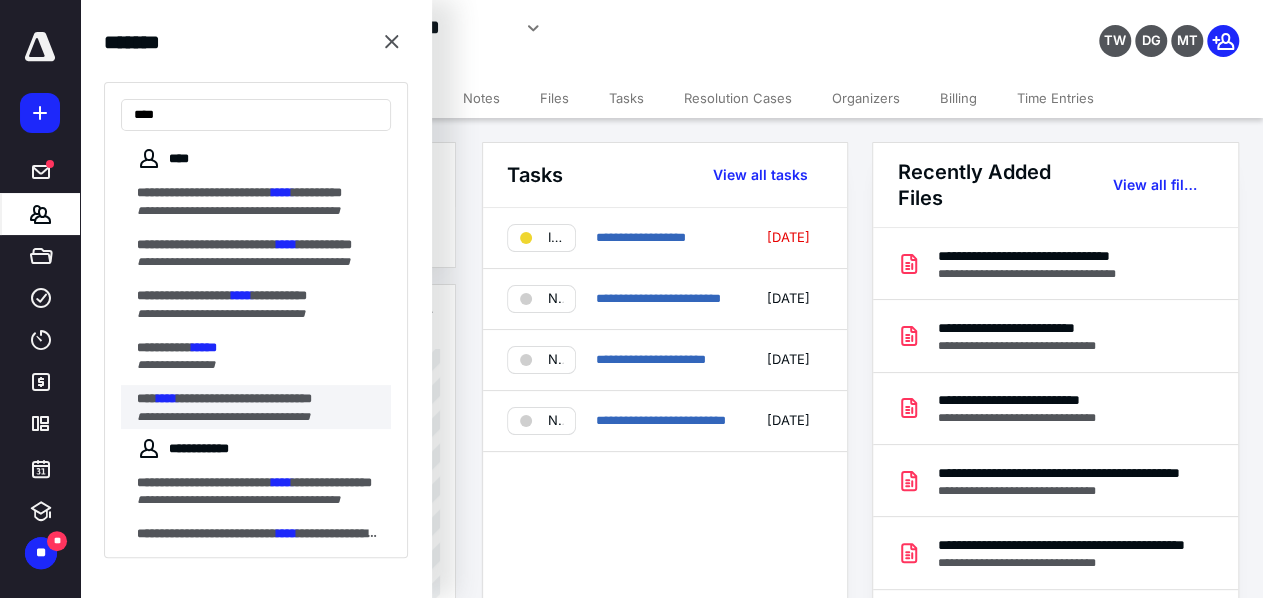 type on "****" 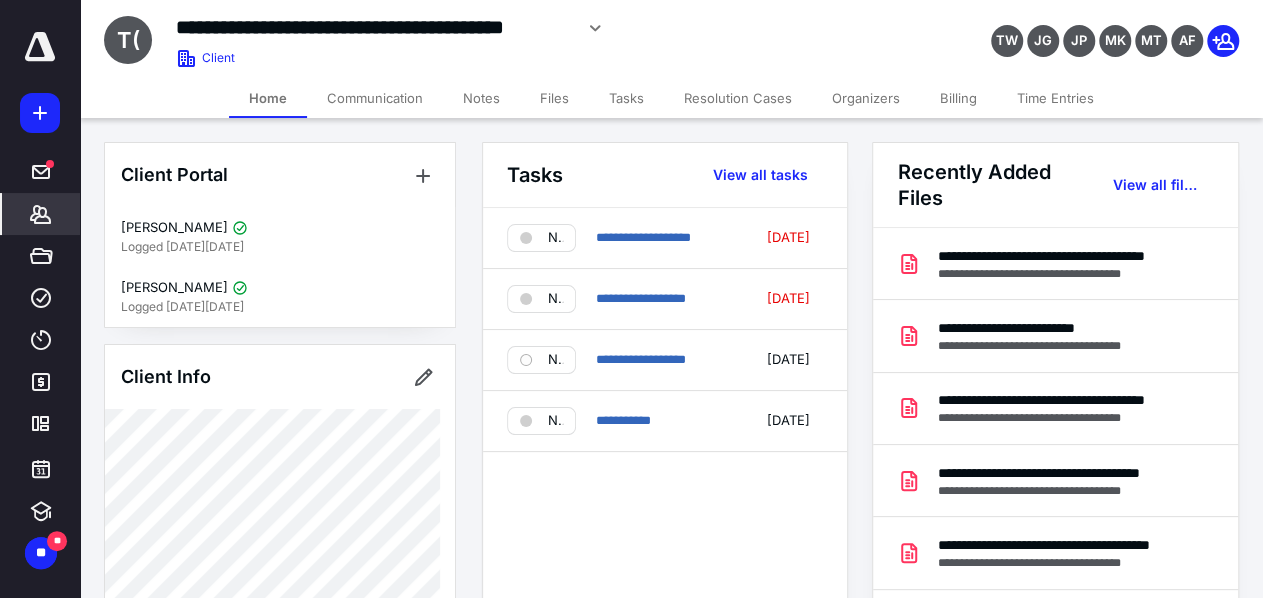 click on "*******" at bounding box center [41, 214] 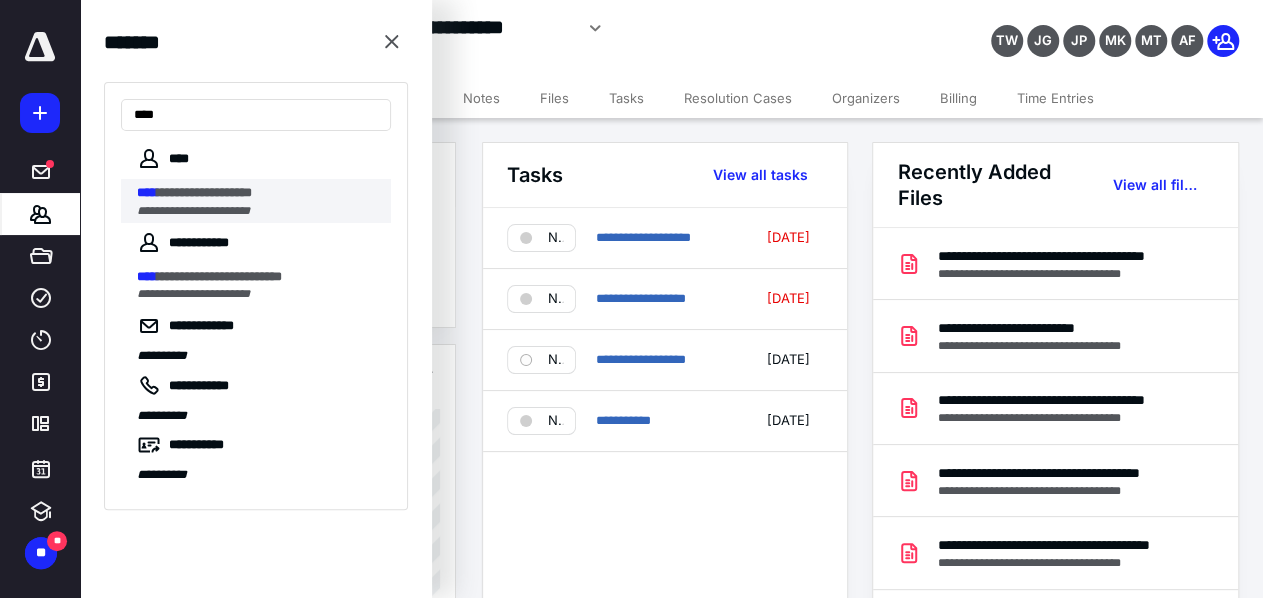 type on "****" 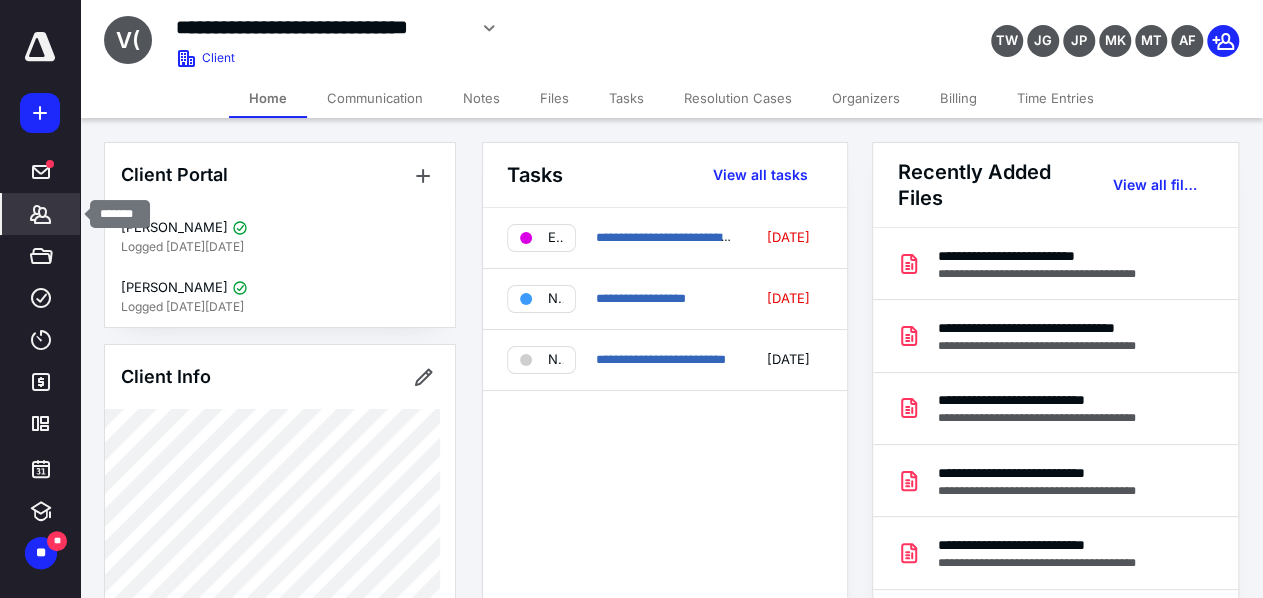 click 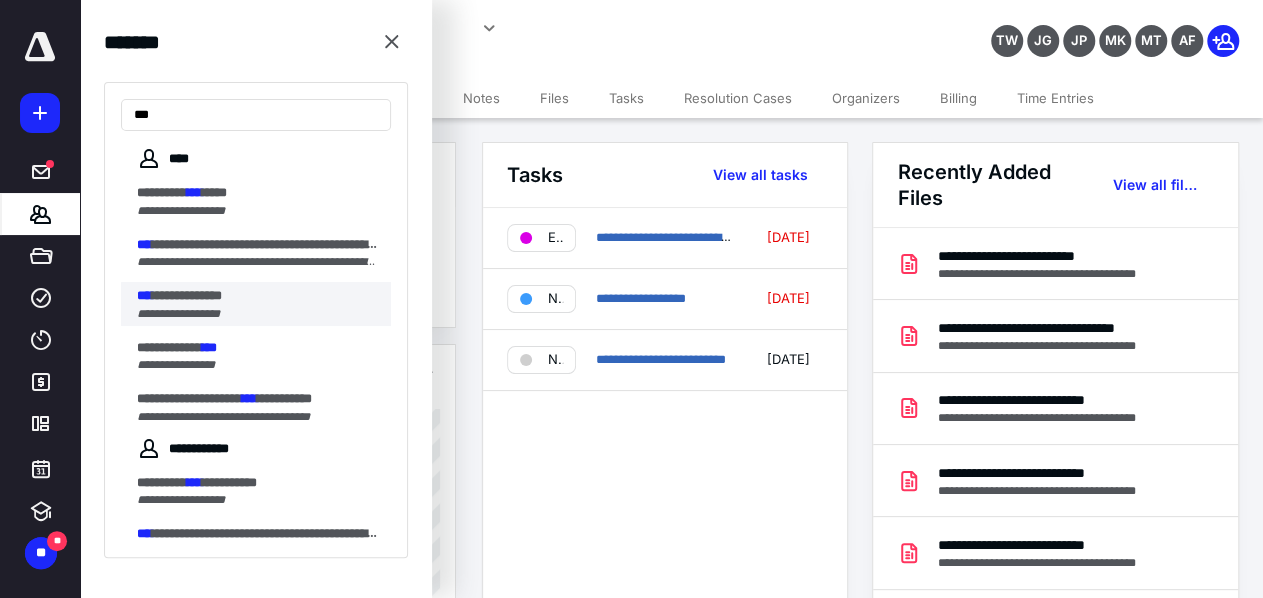 type on "***" 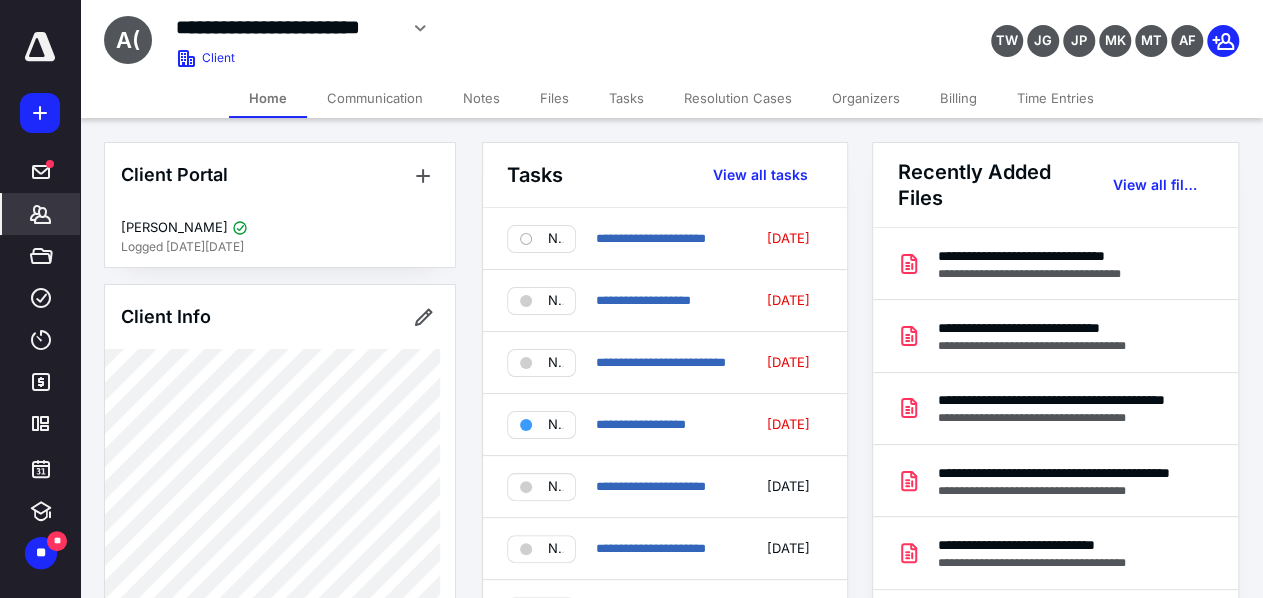 click 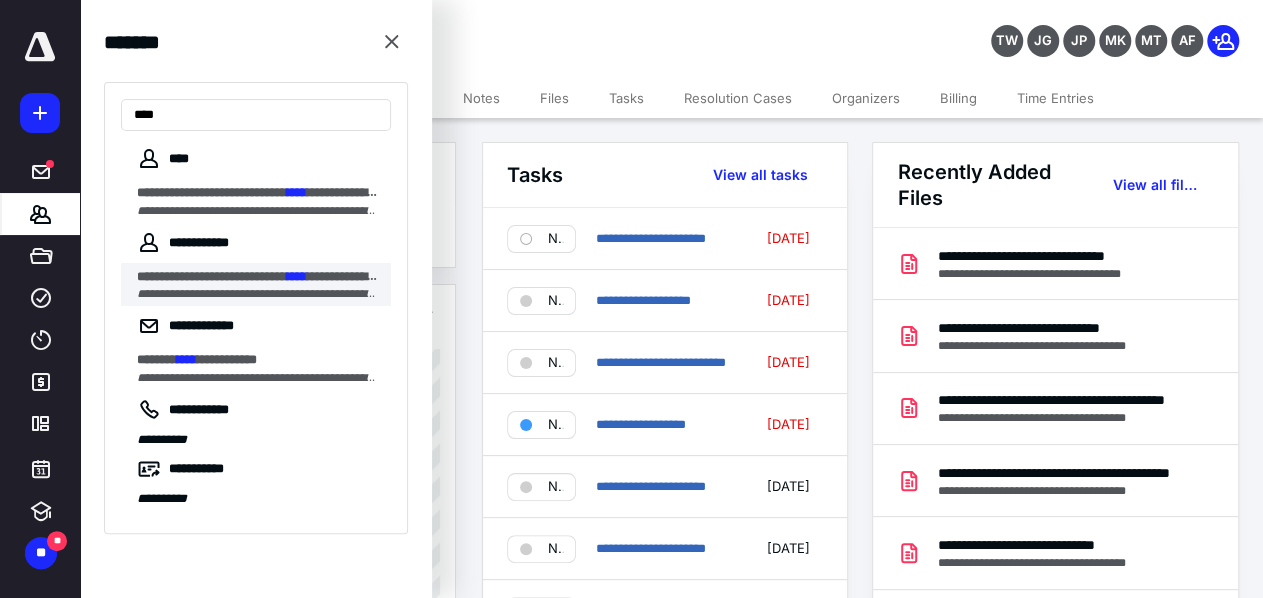 type on "****" 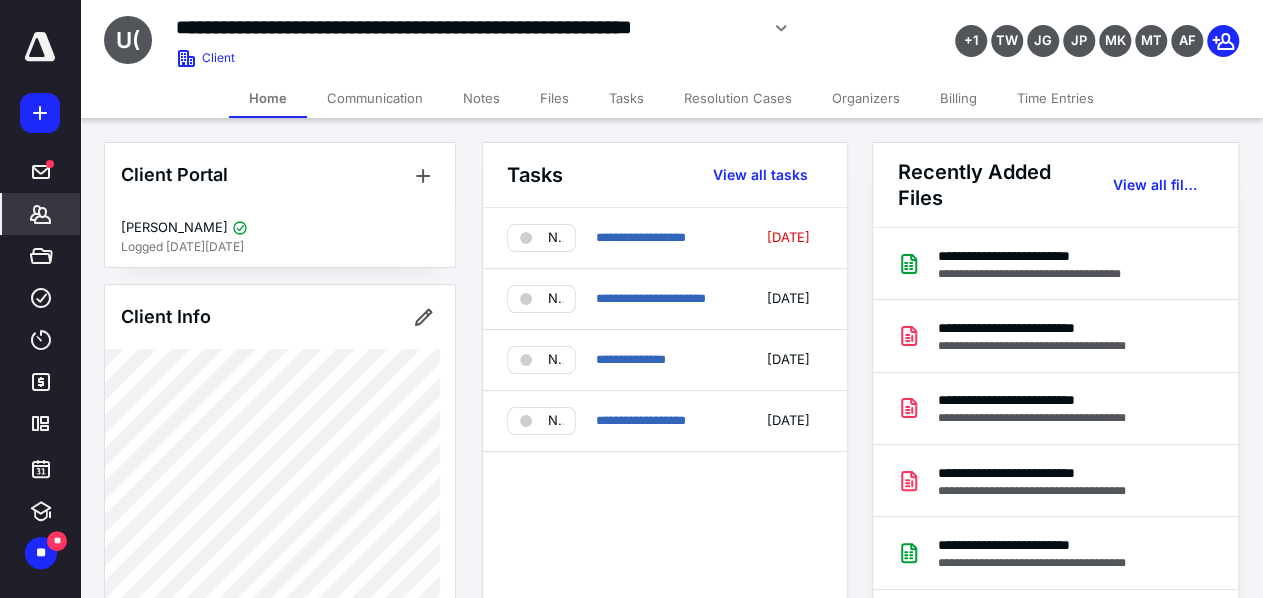 click 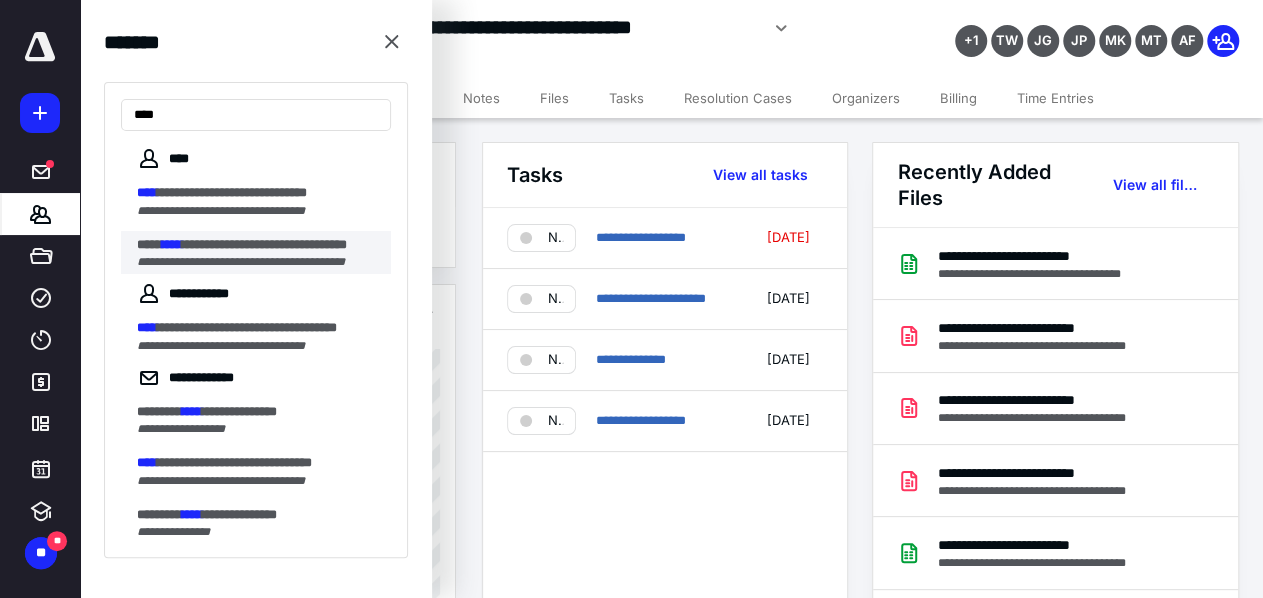 type on "****" 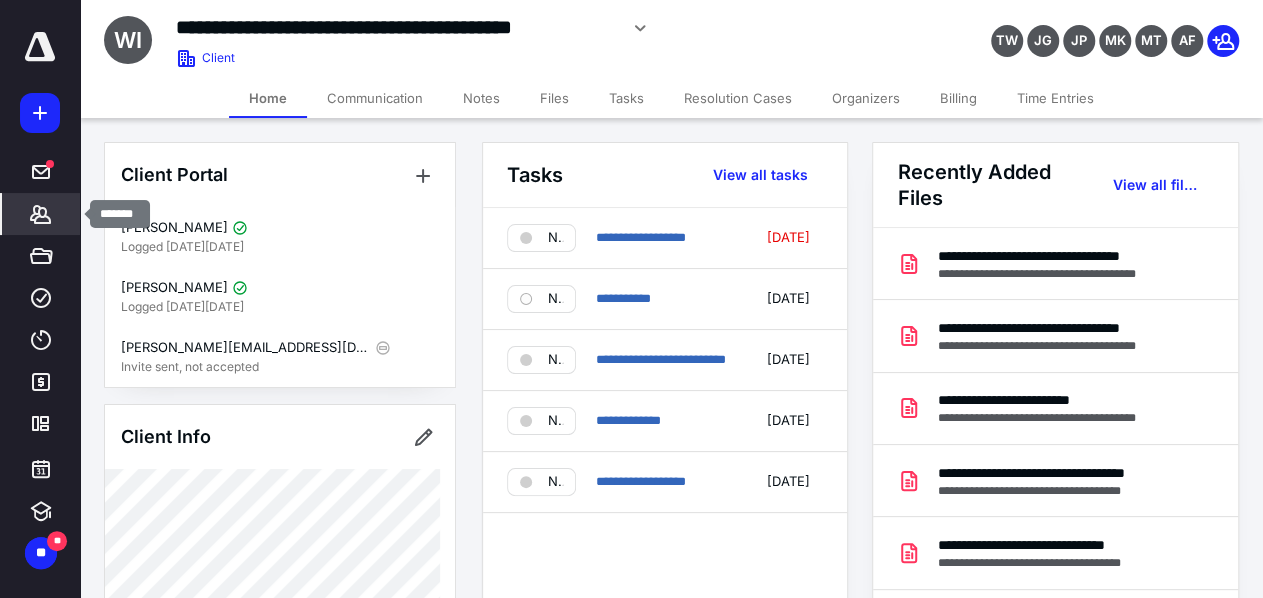 click 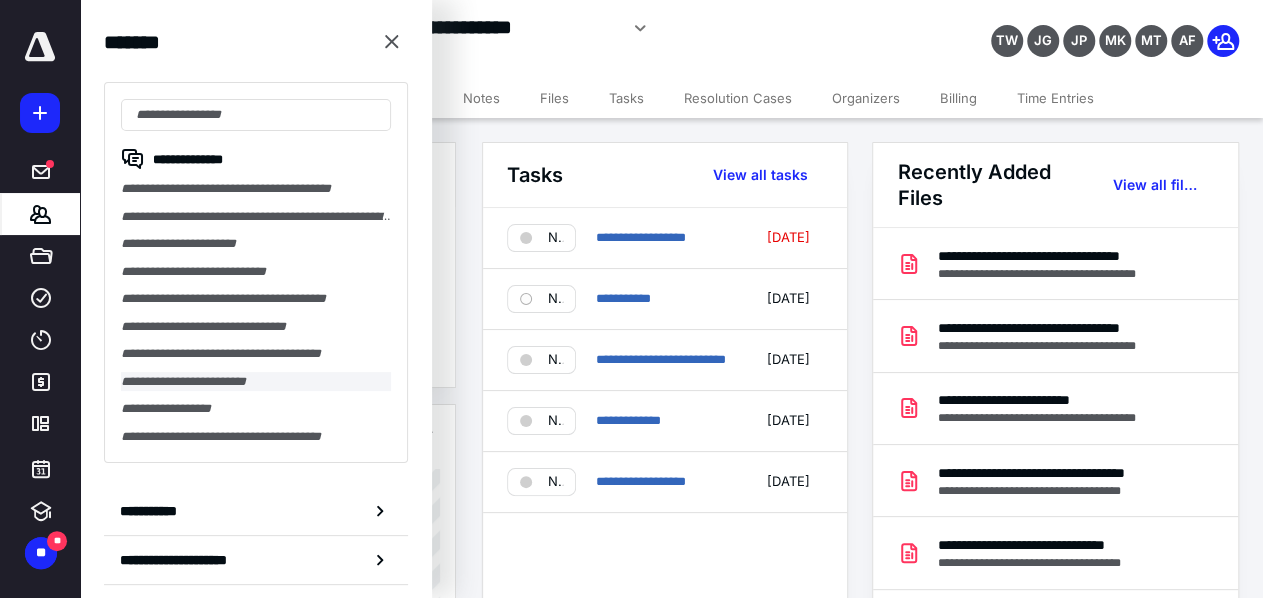 click on "**********" at bounding box center (256, 382) 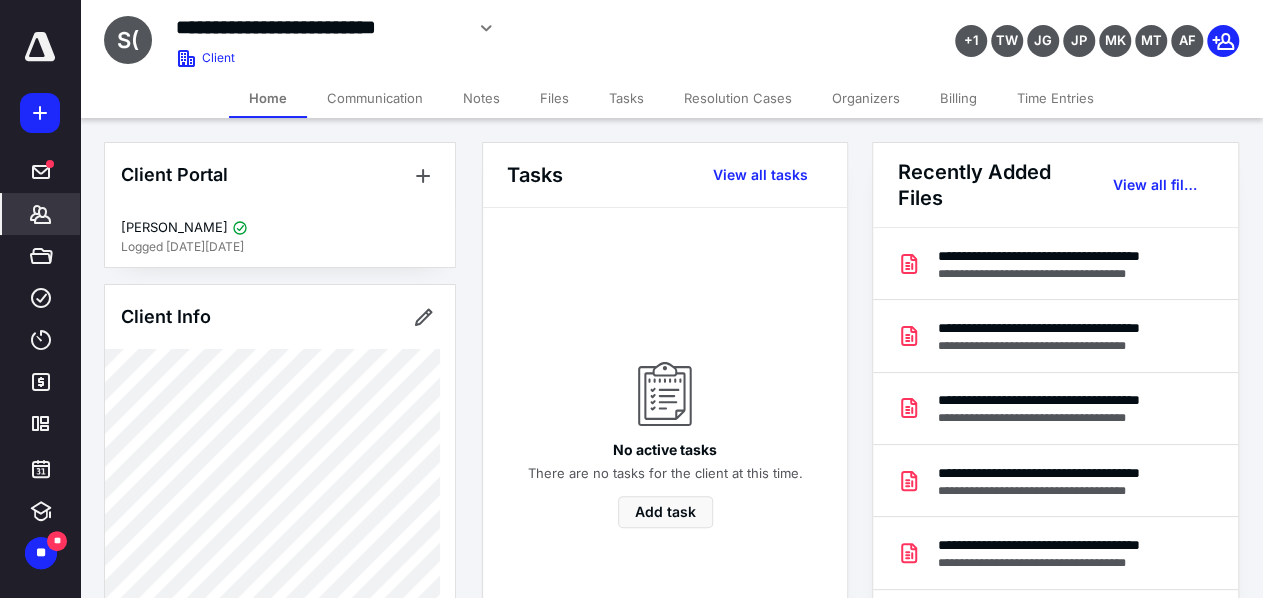 click on "Files" at bounding box center (554, 98) 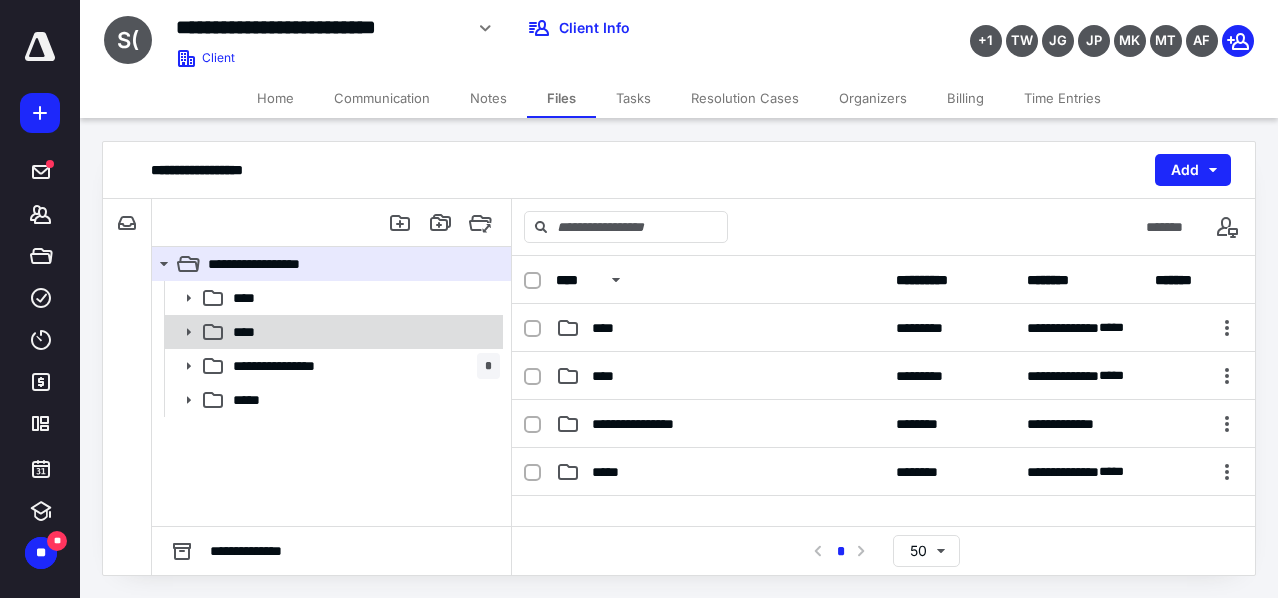 click 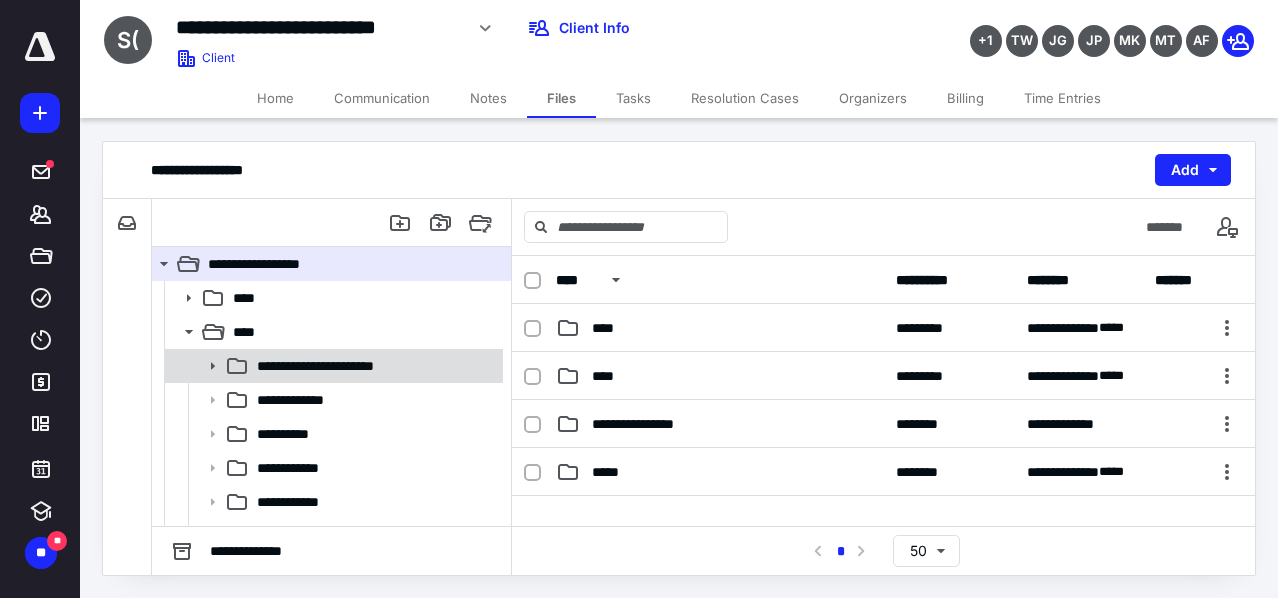 click 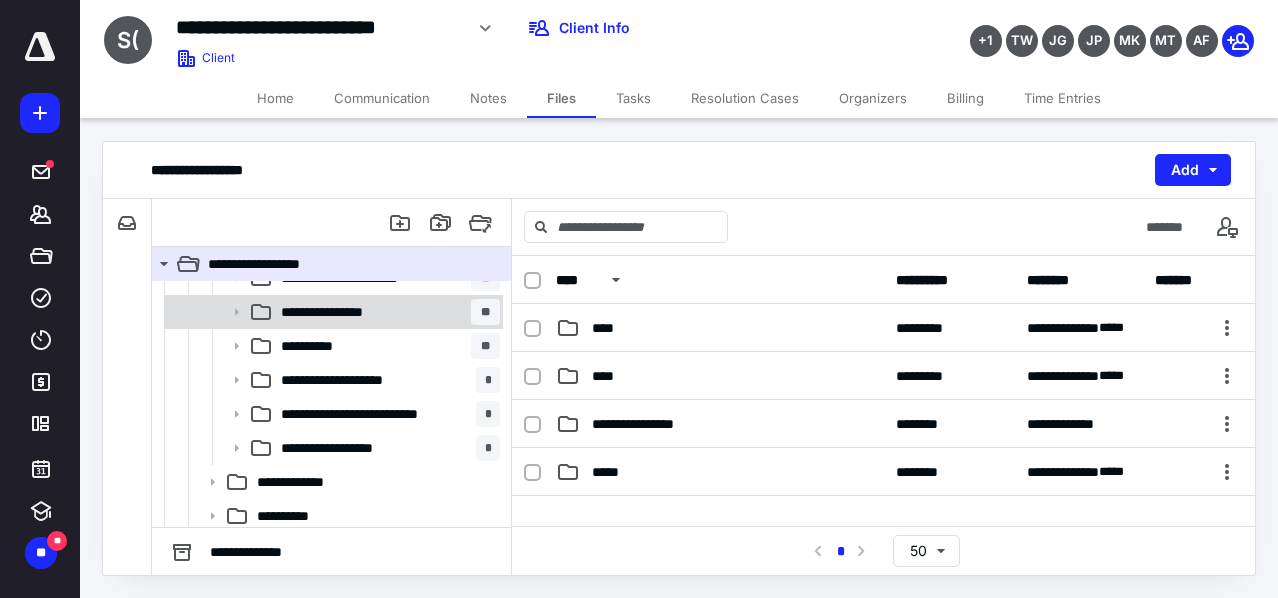 scroll, scrollTop: 300, scrollLeft: 0, axis: vertical 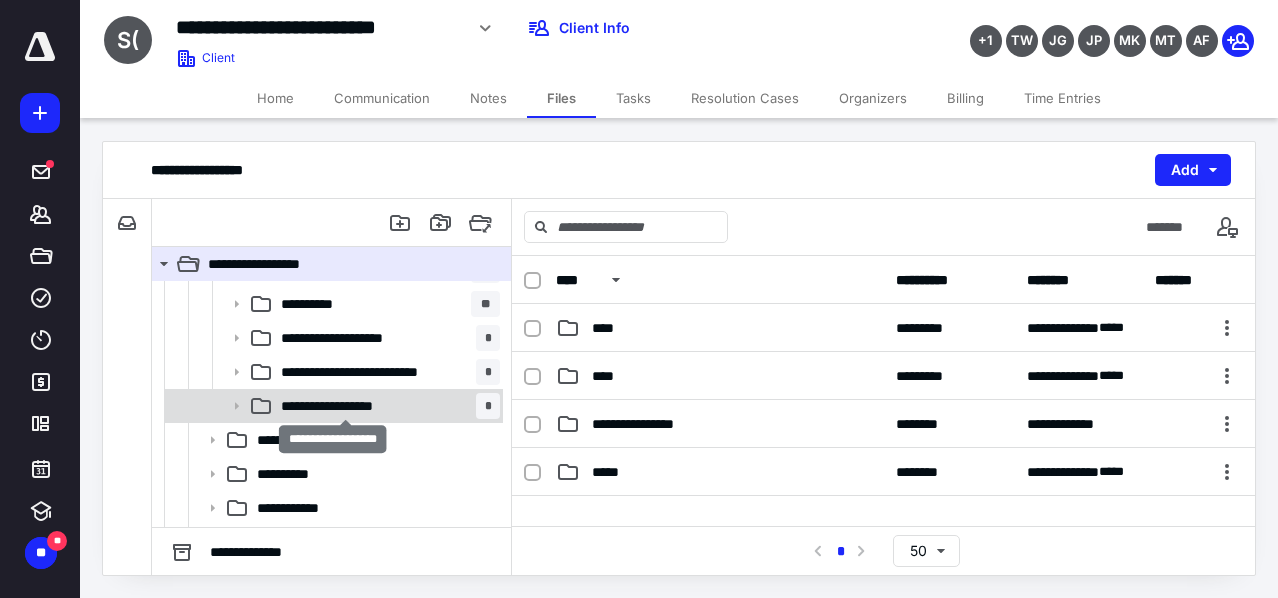 click on "**********" at bounding box center [346, 406] 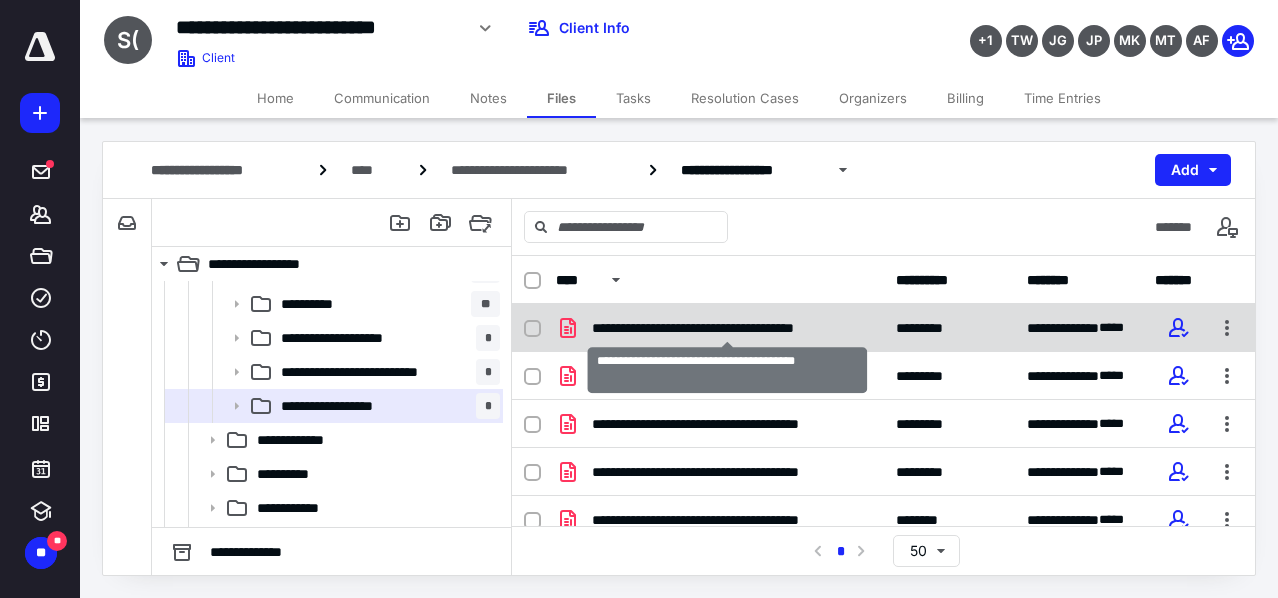 click on "**********" at bounding box center (728, 328) 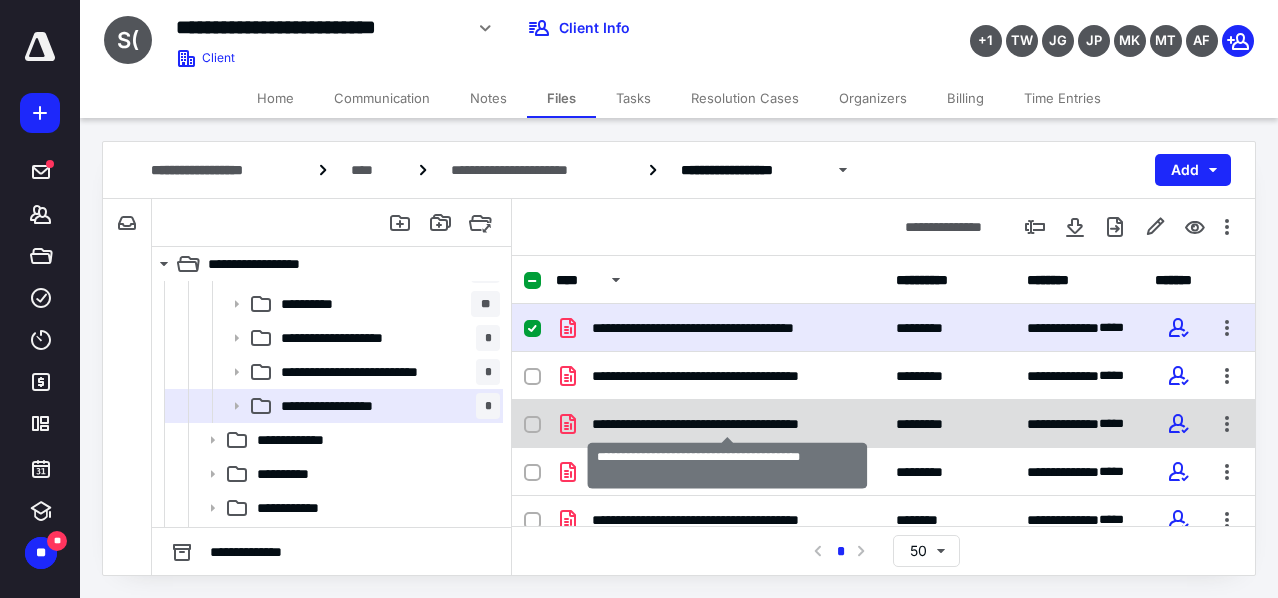 click on "**********" at bounding box center [728, 424] 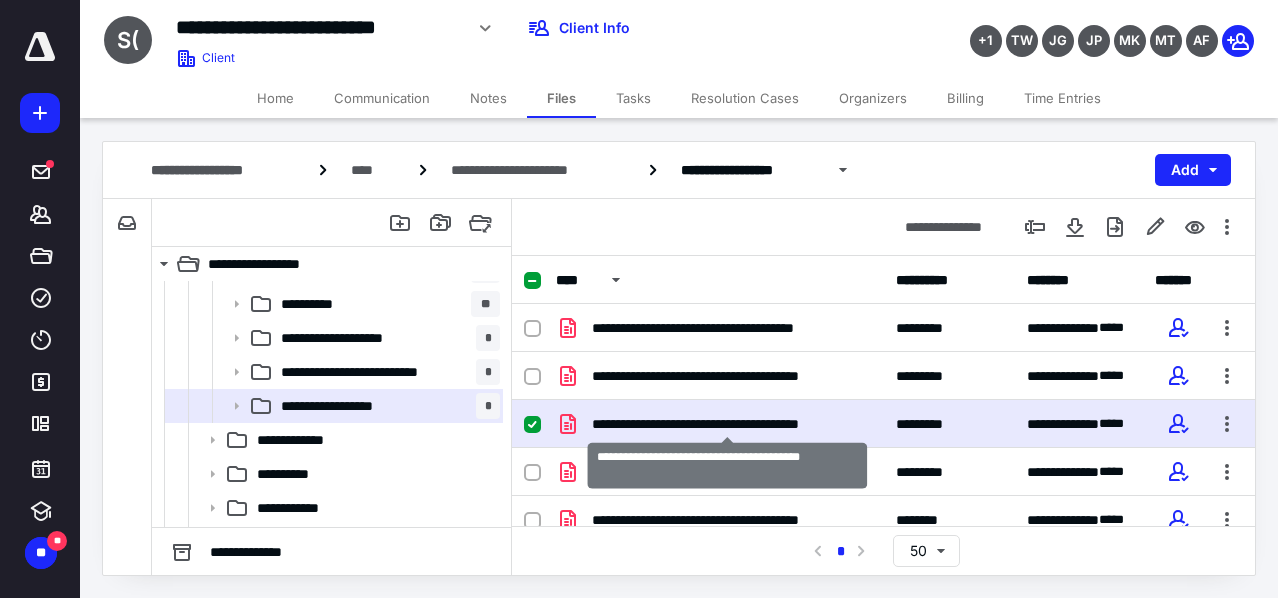 click on "**********" at bounding box center (728, 424) 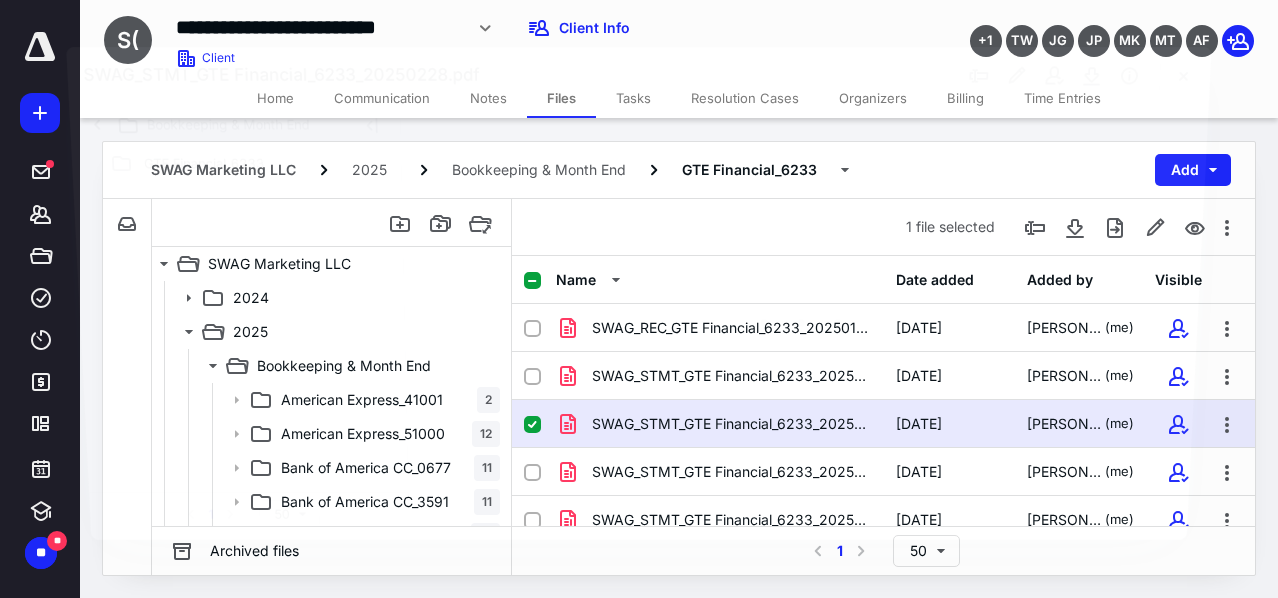 scroll, scrollTop: 300, scrollLeft: 0, axis: vertical 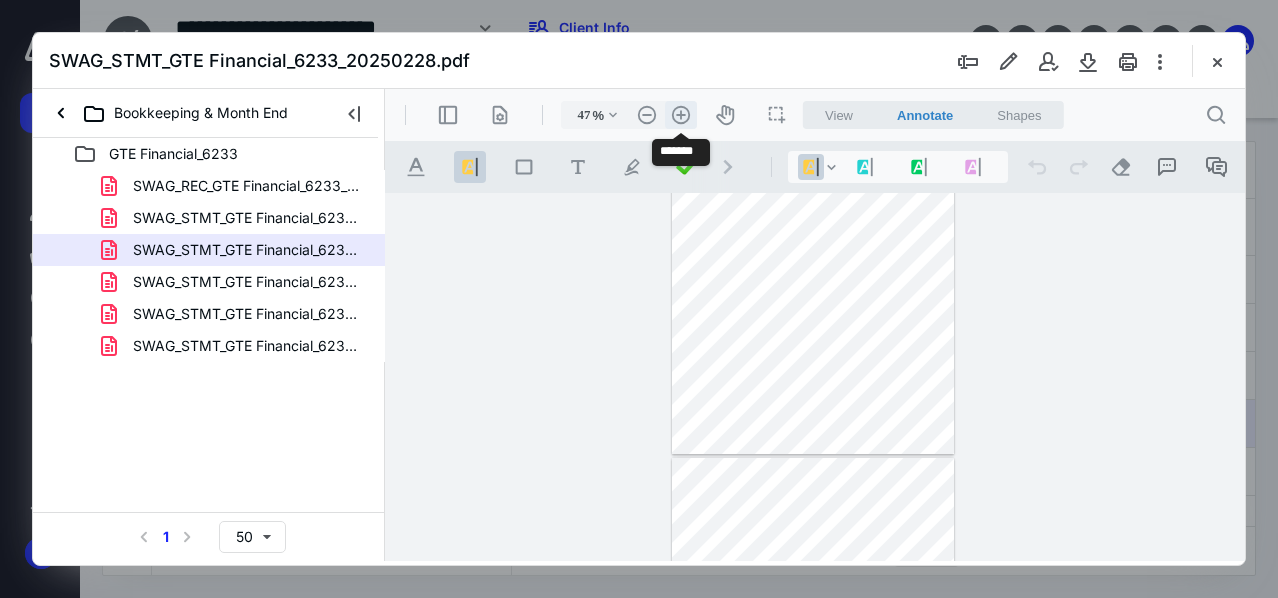 click on ".cls-1{fill:#abb0c4;} icon - header - zoom - in - line" at bounding box center [681, 115] 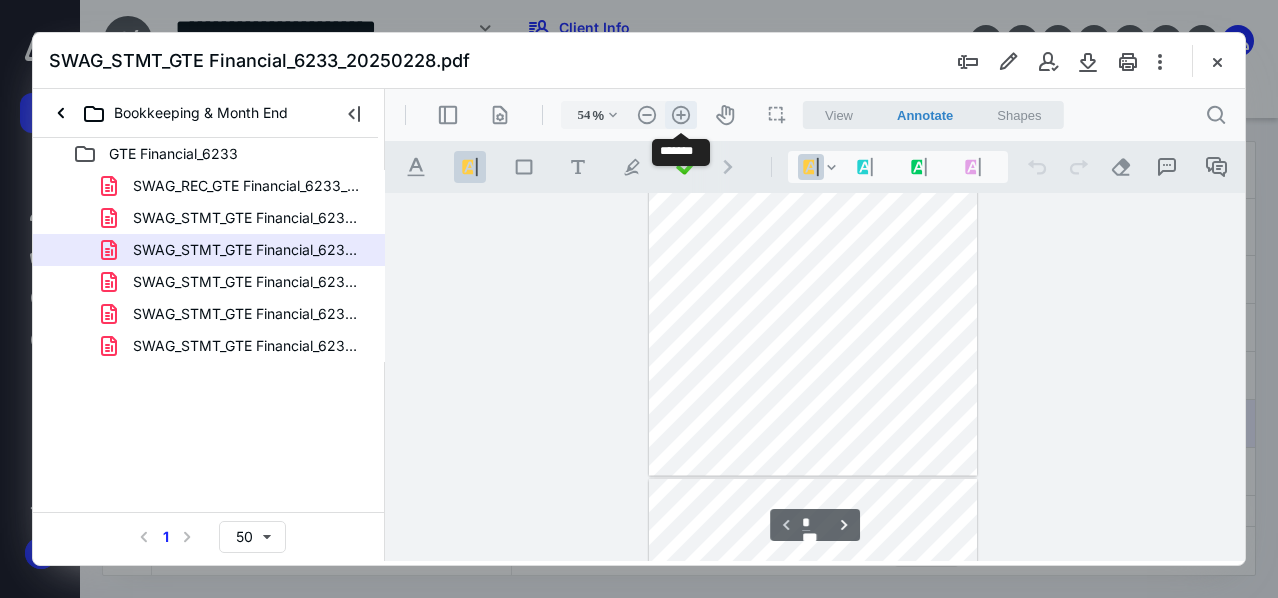 click on ".cls-1{fill:#abb0c4;} icon - header - zoom - in - line" at bounding box center (681, 115) 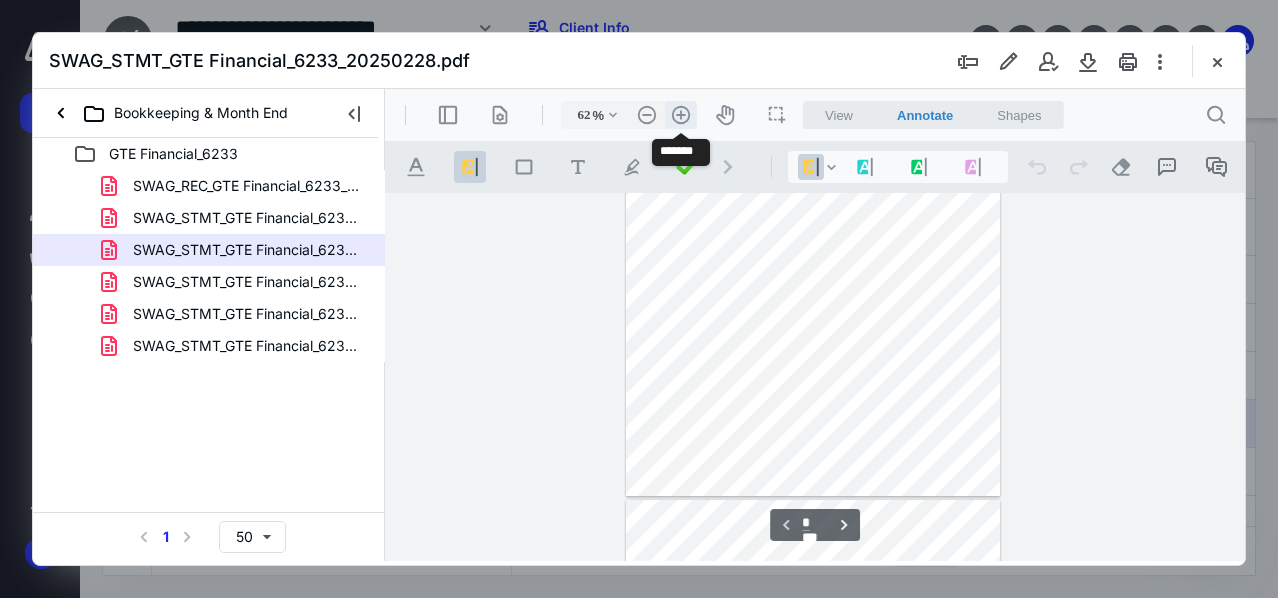 click on ".cls-1{fill:#abb0c4;} icon - header - zoom - in - line" at bounding box center [681, 115] 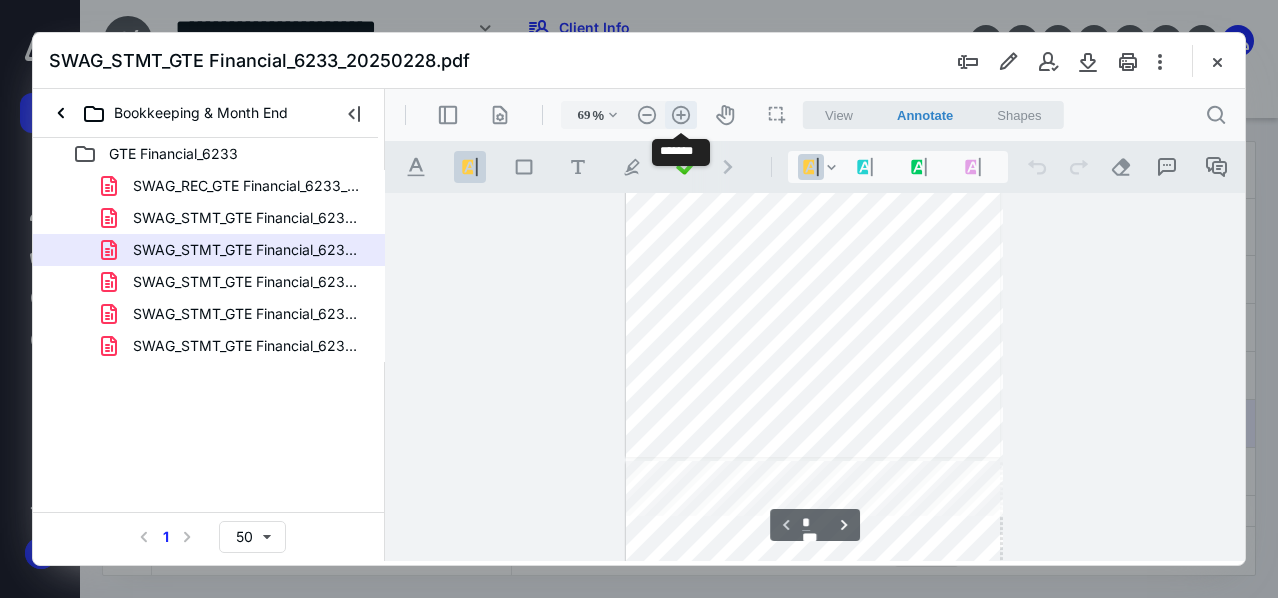 click on ".cls-1{fill:#abb0c4;} icon - header - zoom - in - line" at bounding box center [681, 115] 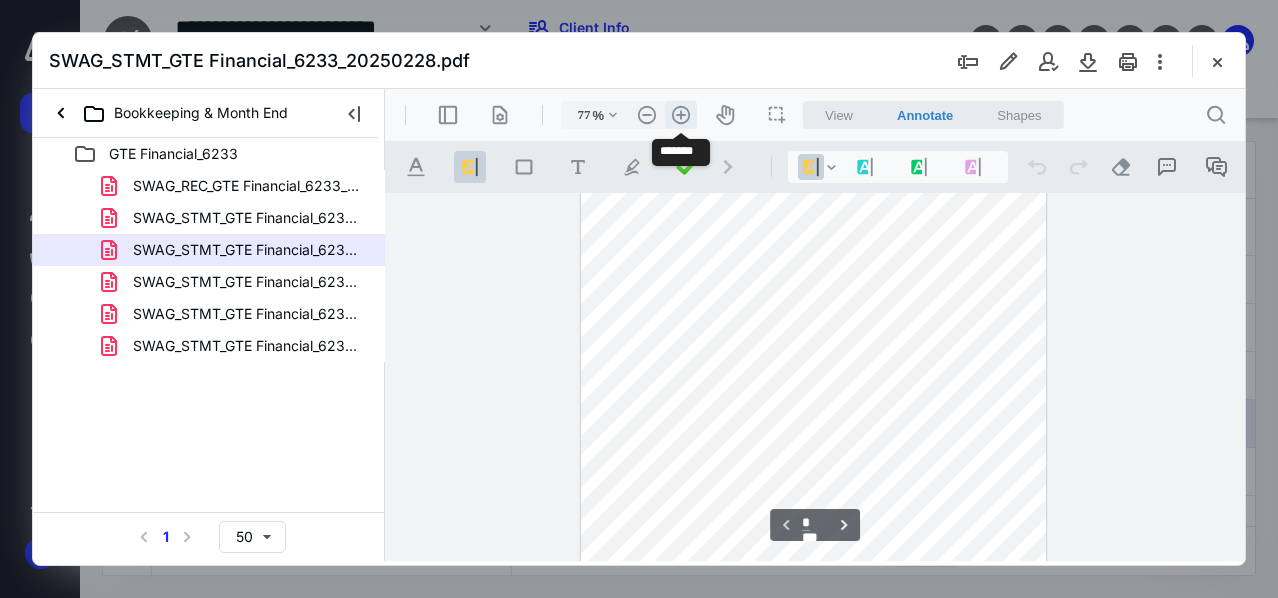 click on ".cls-1{fill:#abb0c4;} icon - header - zoom - in - line" at bounding box center [681, 115] 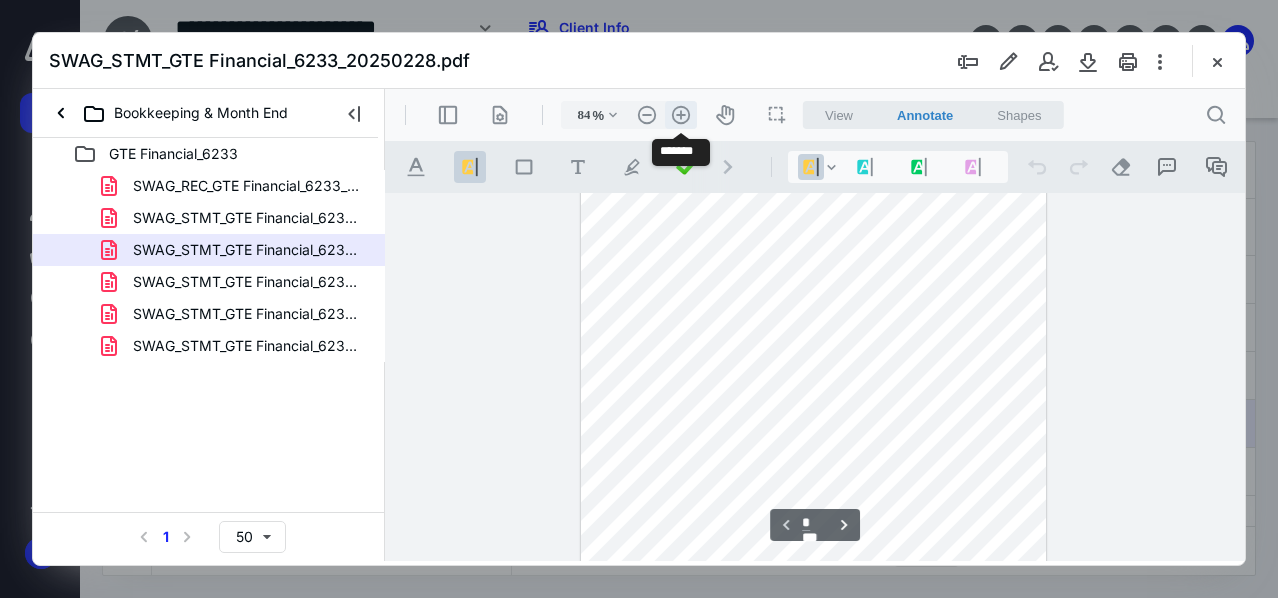 scroll, scrollTop: 299, scrollLeft: 0, axis: vertical 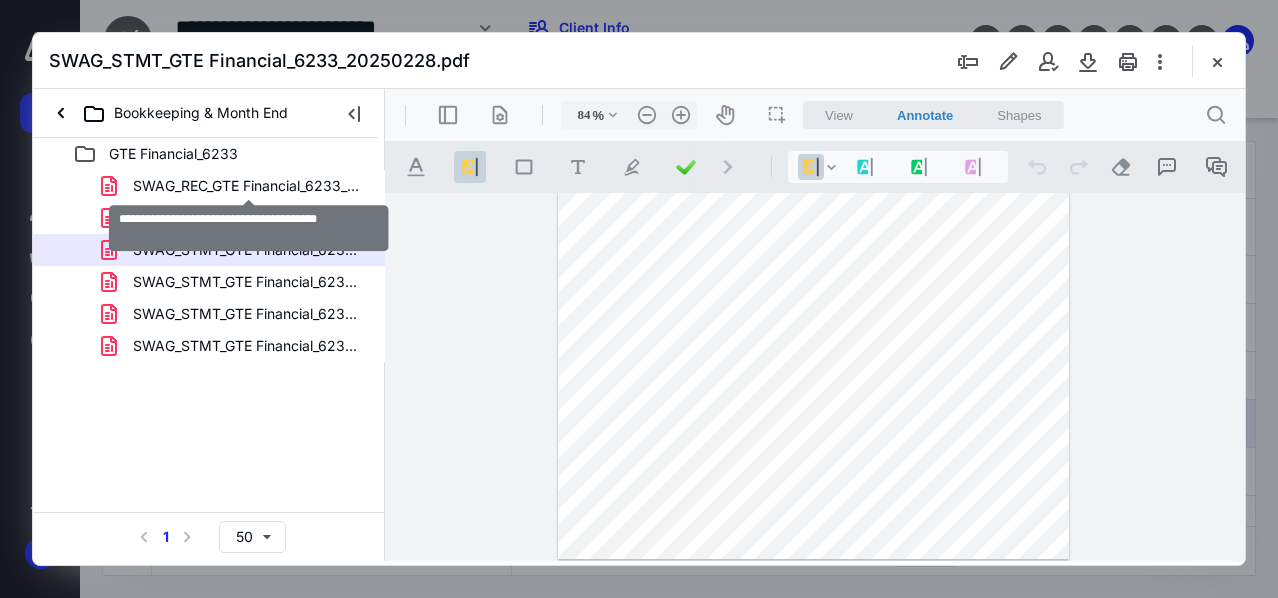 click on "SWAG_REC_GTE Financial_6233_20250131.pdf" at bounding box center [249, 186] 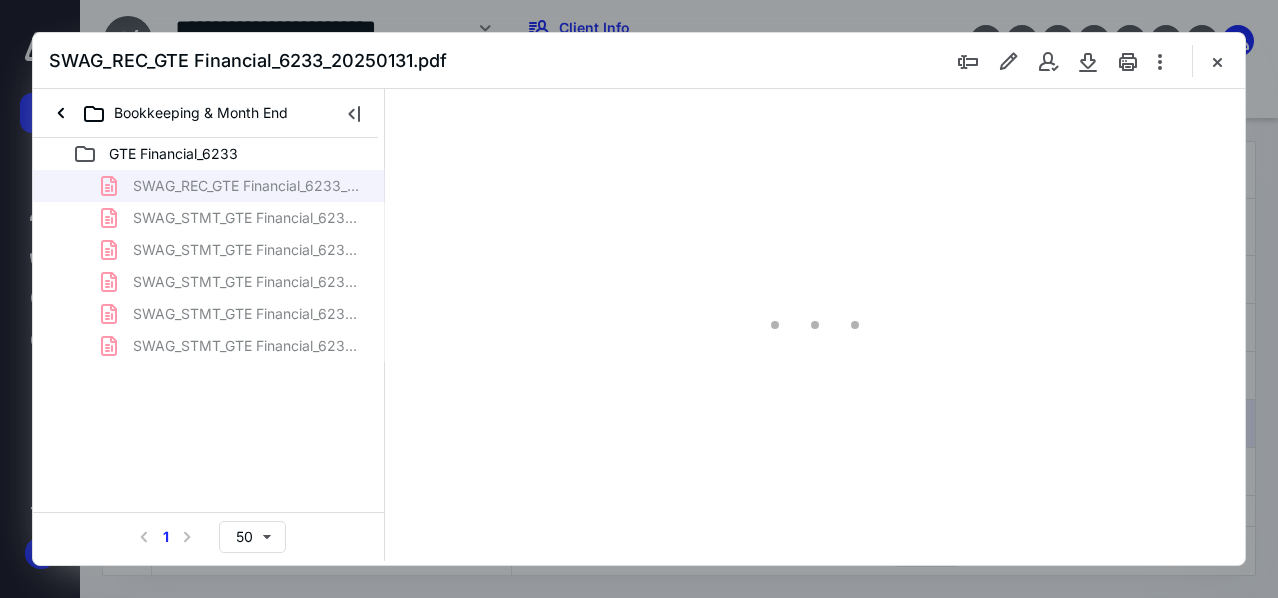 scroll, scrollTop: 106, scrollLeft: 0, axis: vertical 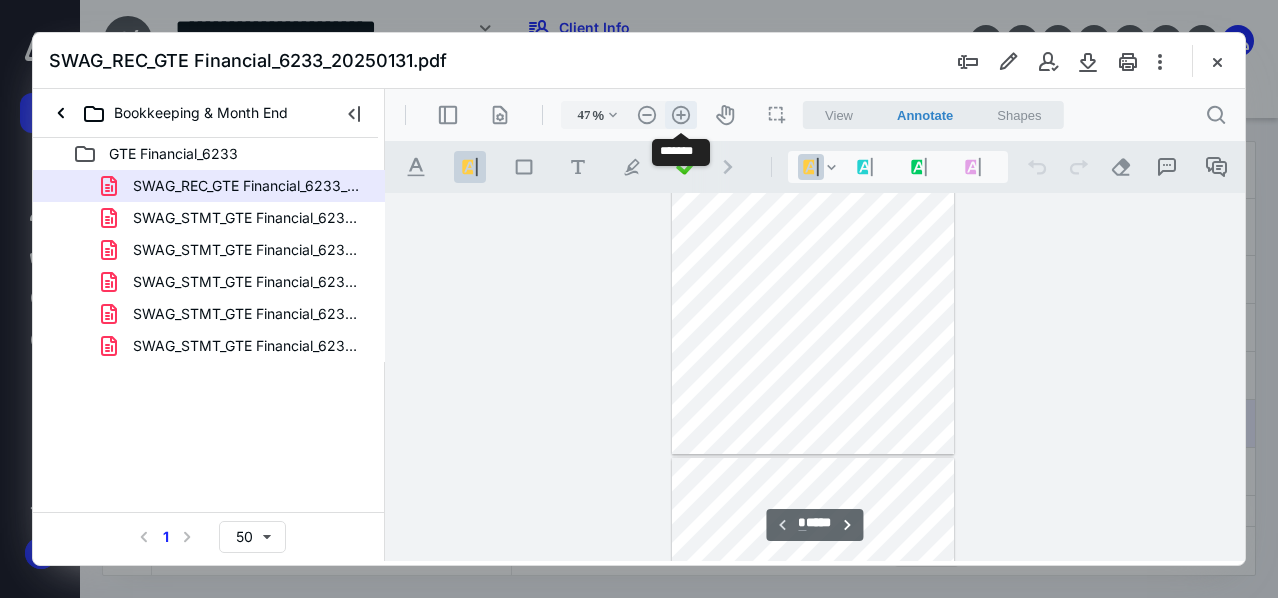 click on ".cls-1{fill:#abb0c4;} icon - header - zoom - in - line" at bounding box center (681, 115) 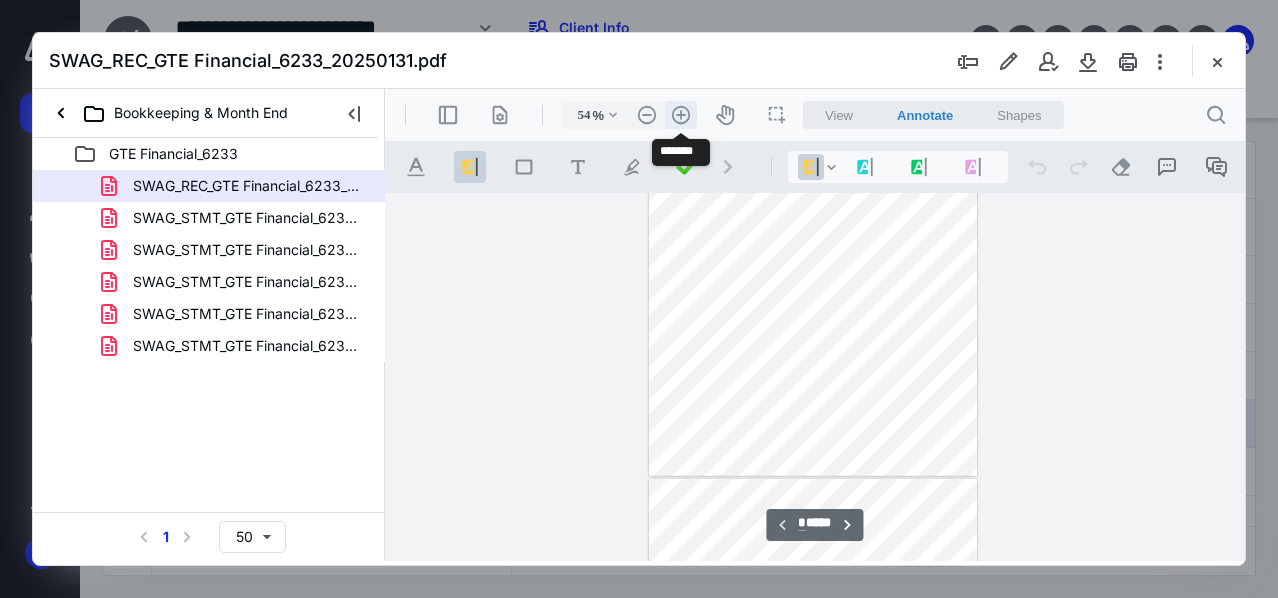 click on ".cls-1{fill:#abb0c4;} icon - header - zoom - in - line" at bounding box center (681, 115) 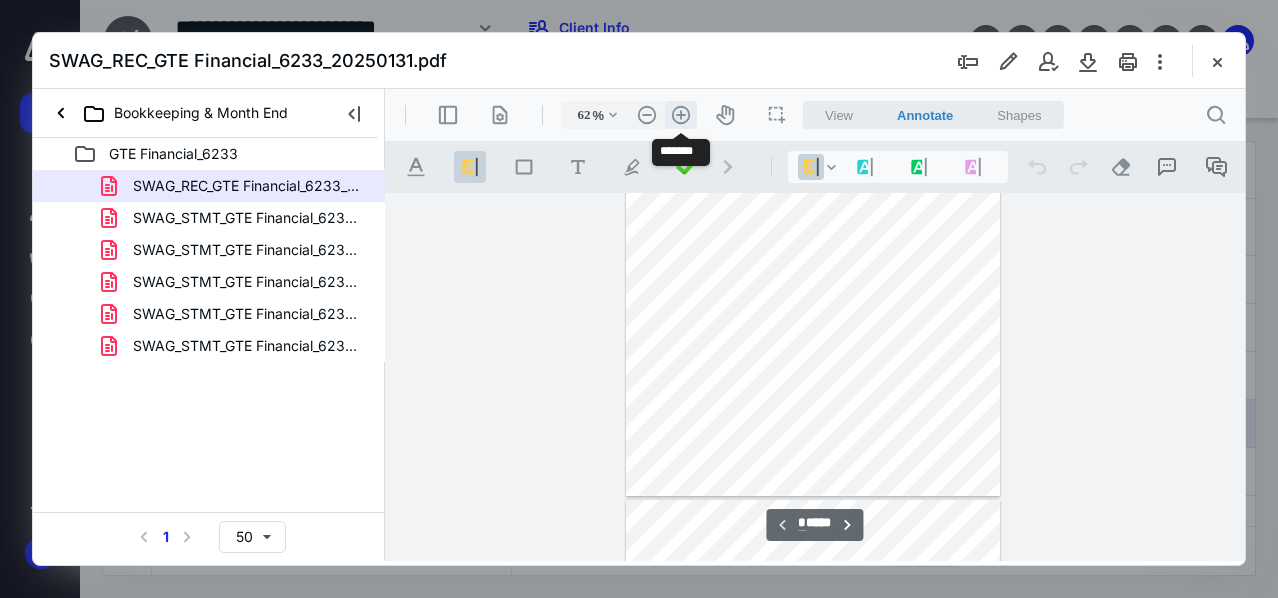 click on ".cls-1{fill:#abb0c4;} icon - header - zoom - in - line" at bounding box center (681, 115) 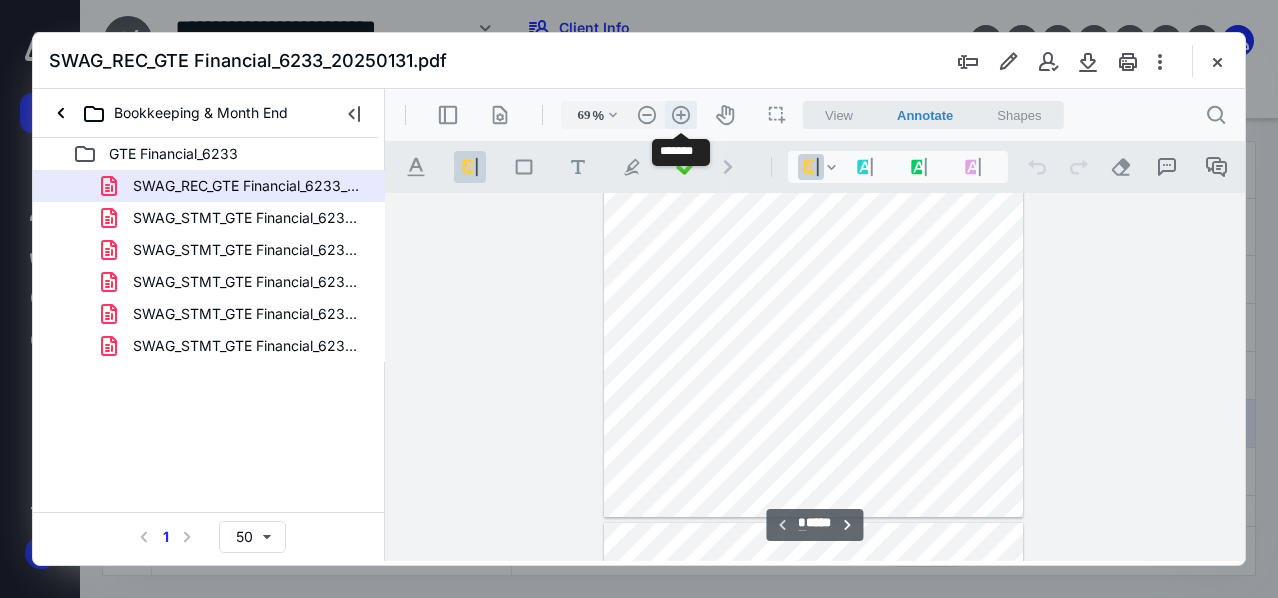 click on ".cls-1{fill:#abb0c4;} icon - header - zoom - in - line" at bounding box center (681, 115) 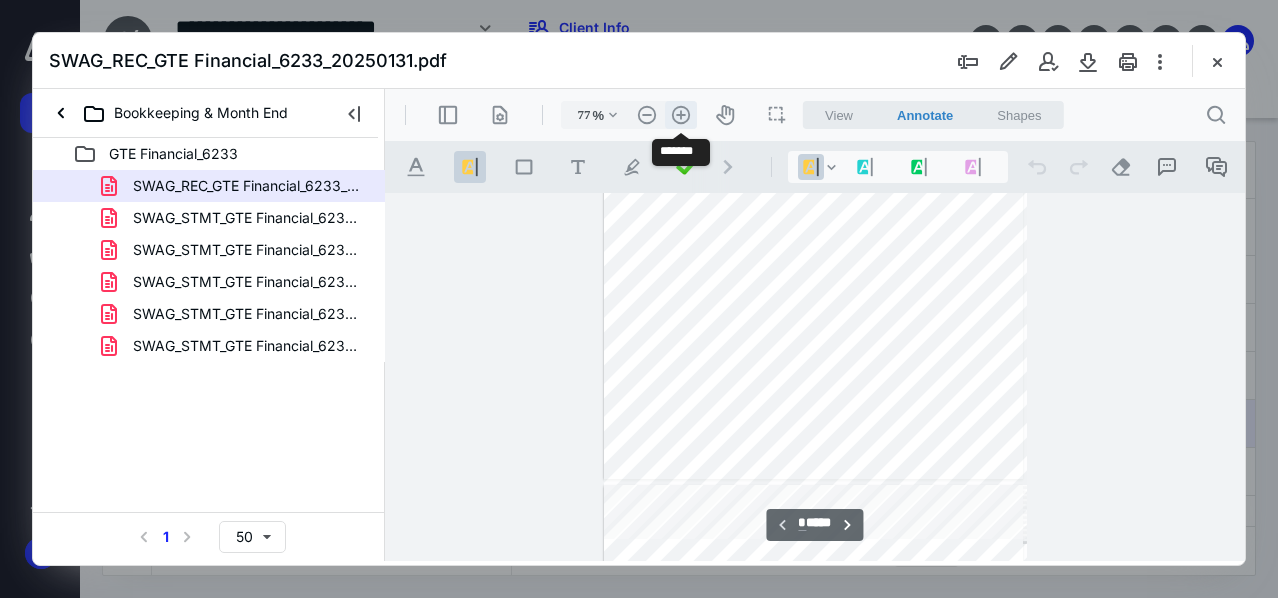 click on ".cls-1{fill:#abb0c4;} icon - header - zoom - in - line" at bounding box center (681, 115) 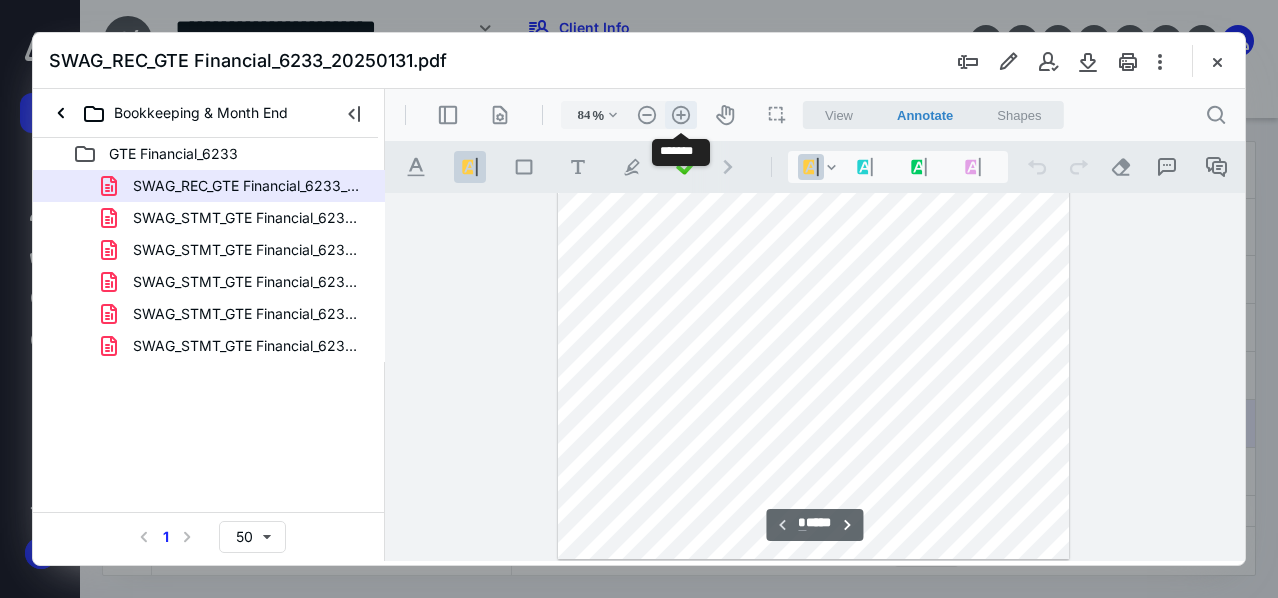 click on ".cls-1{fill:#abb0c4;} icon - header - zoom - in - line" at bounding box center [681, 115] 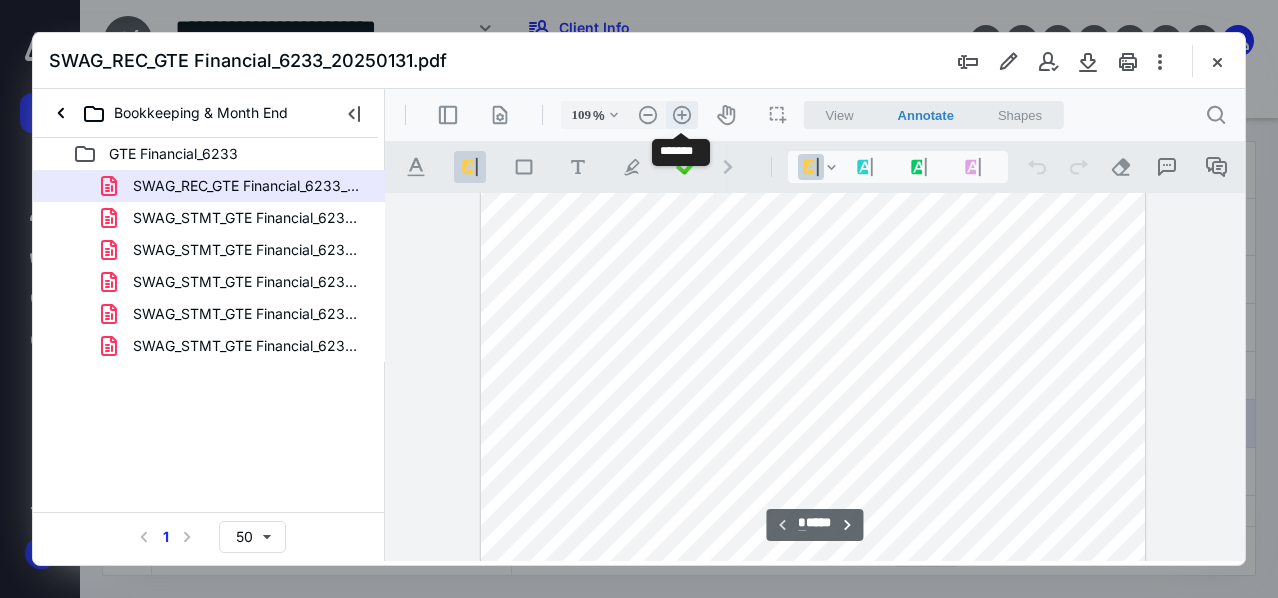 click on ".cls-1{fill:#abb0c4;} icon - header - zoom - in - line" at bounding box center (682, 115) 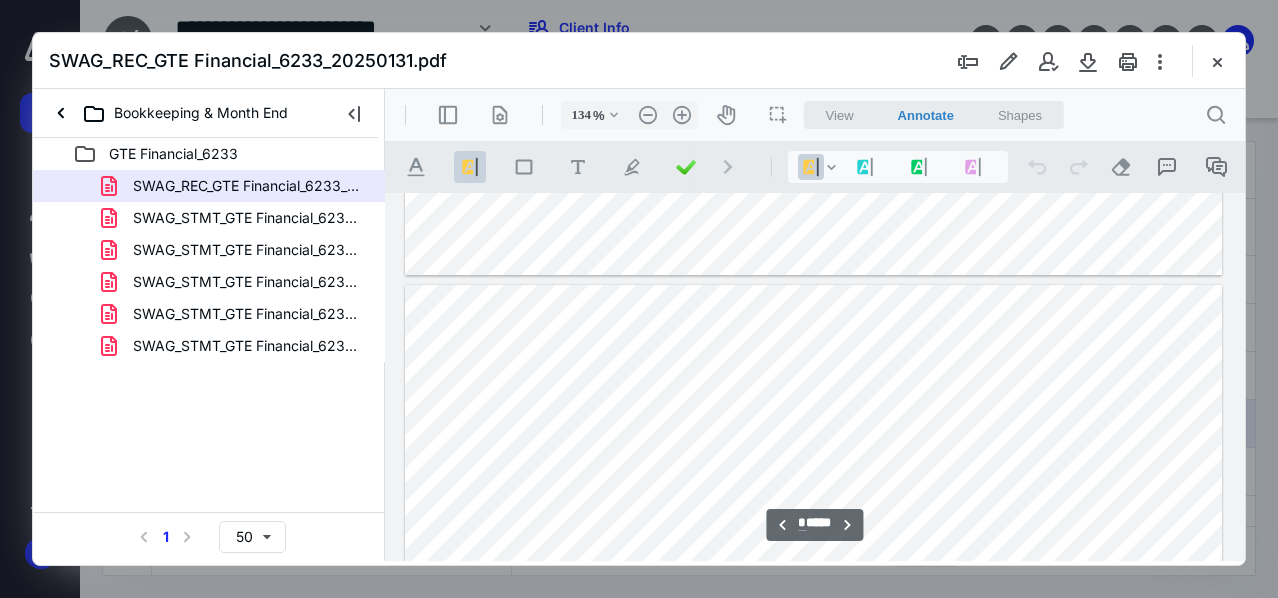 scroll, scrollTop: 4158, scrollLeft: 0, axis: vertical 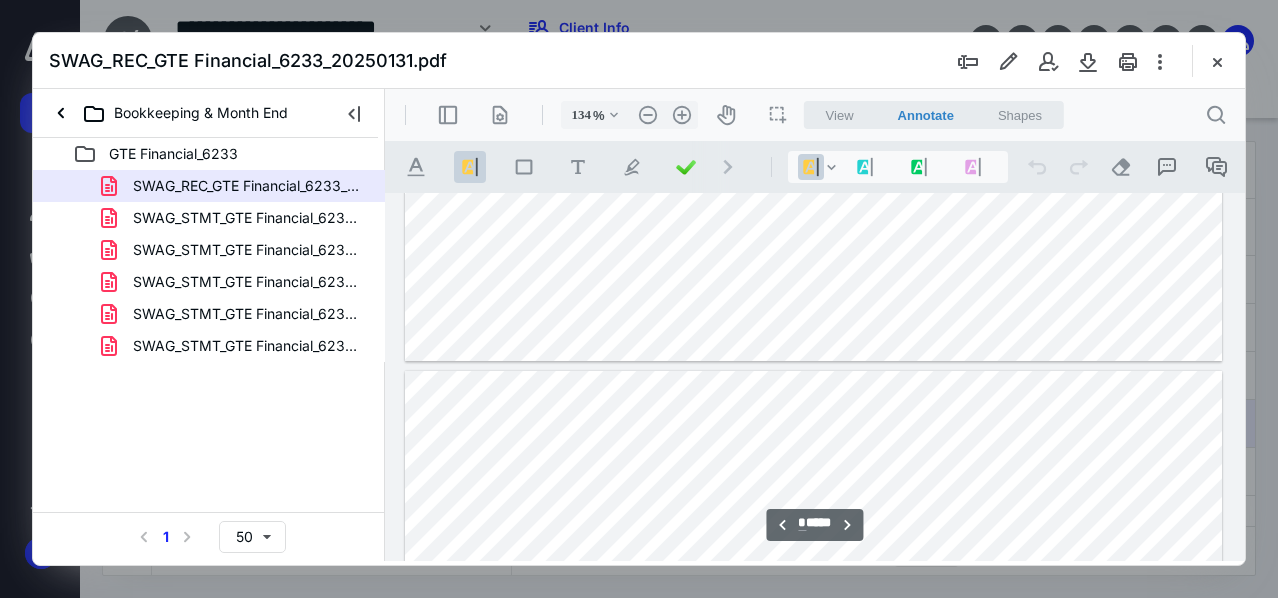 type on "*" 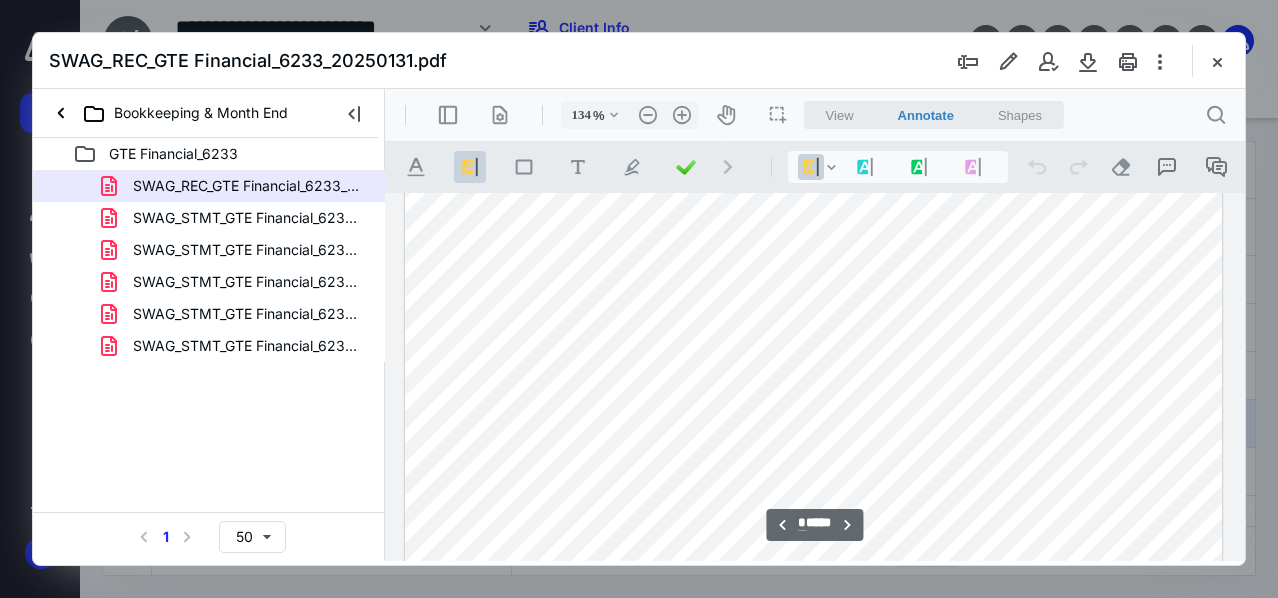 scroll, scrollTop: 4458, scrollLeft: 0, axis: vertical 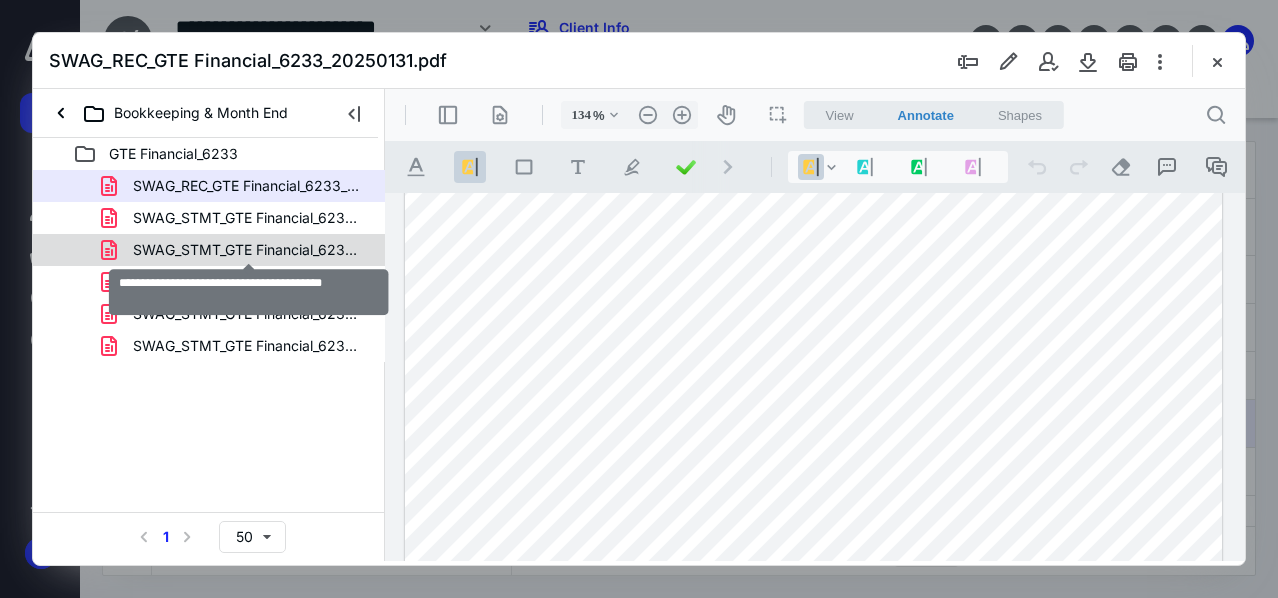 click on "SWAG_STMT_GTE Financial_6233_20250228.pdf" at bounding box center [249, 250] 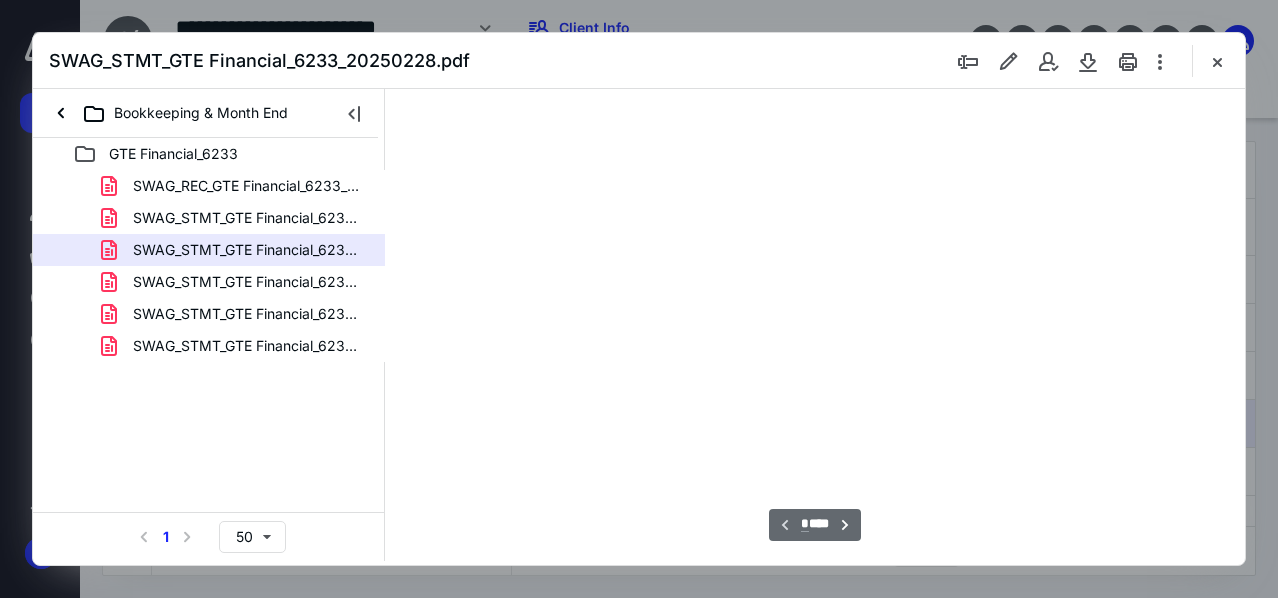 scroll, scrollTop: 106, scrollLeft: 0, axis: vertical 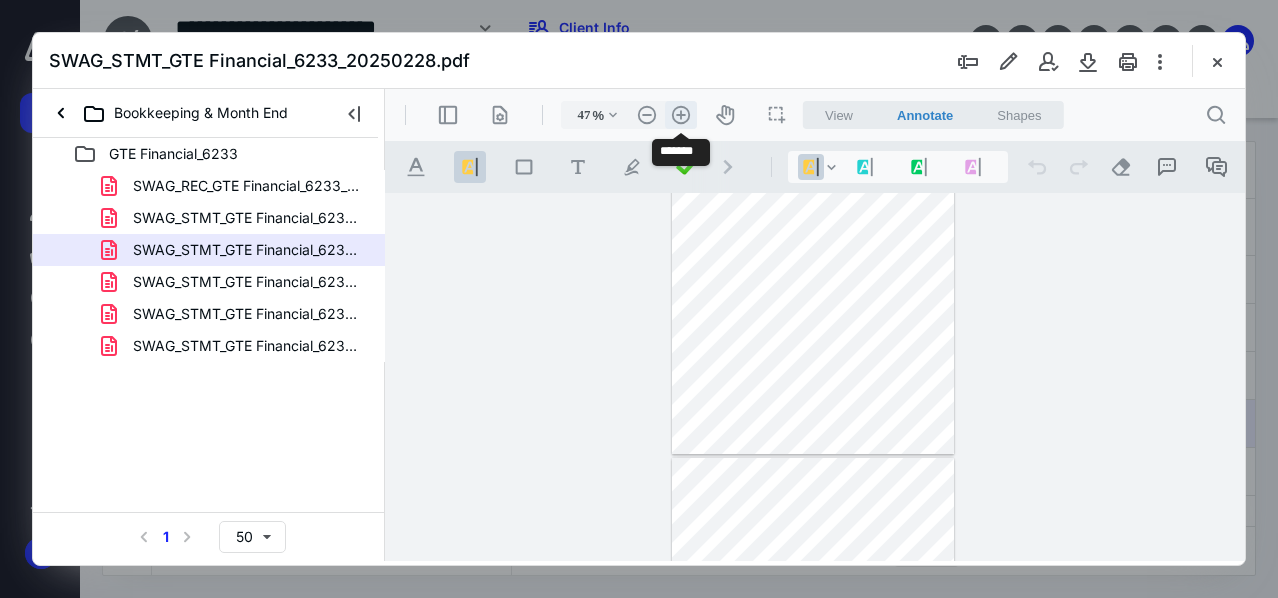 click on ".cls-1{fill:#abb0c4;} icon - header - zoom - in - line" at bounding box center (681, 115) 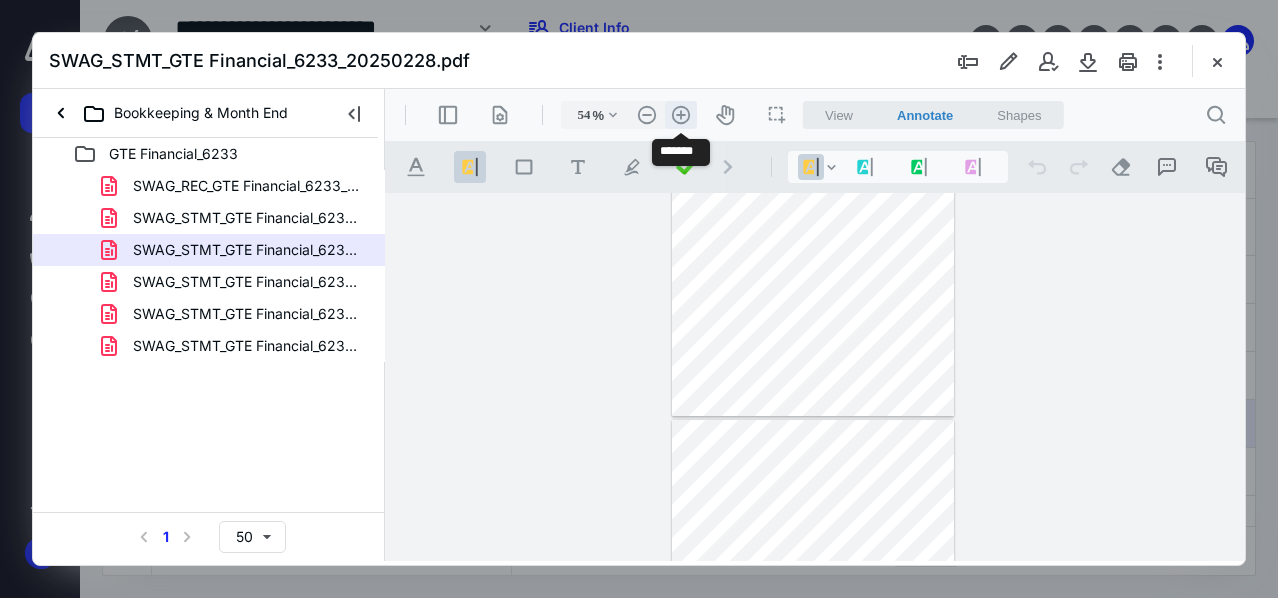 click on ".cls-1{fill:#abb0c4;} icon - header - zoom - in - line" at bounding box center (681, 115) 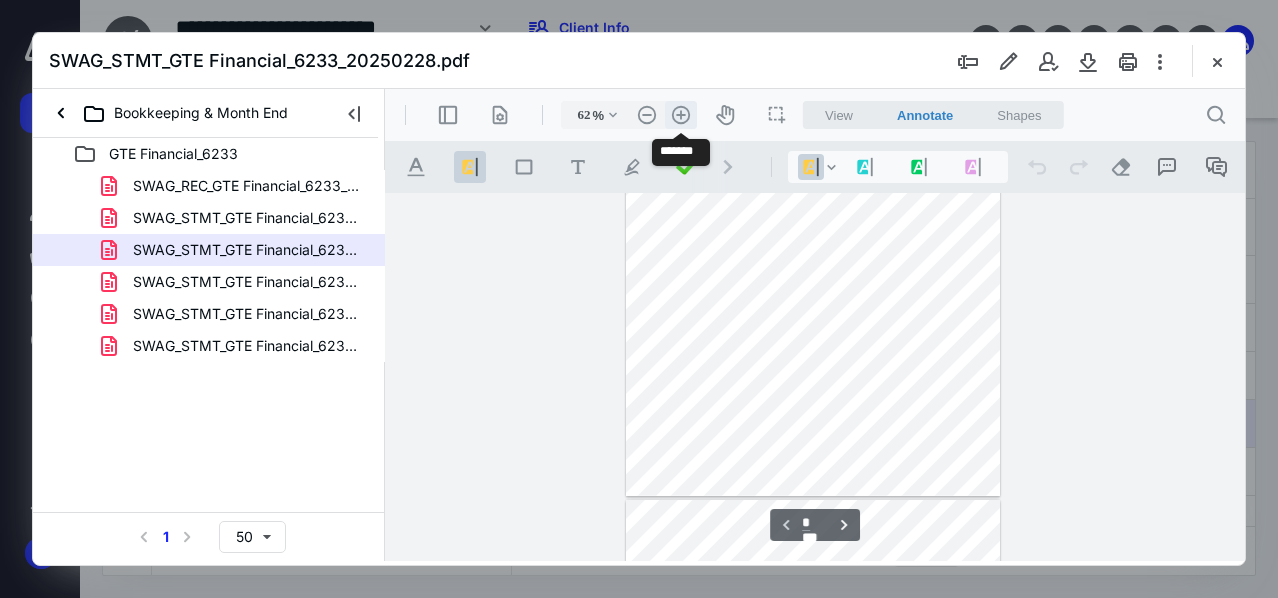 click on ".cls-1{fill:#abb0c4;} icon - header - zoom - in - line" at bounding box center (681, 115) 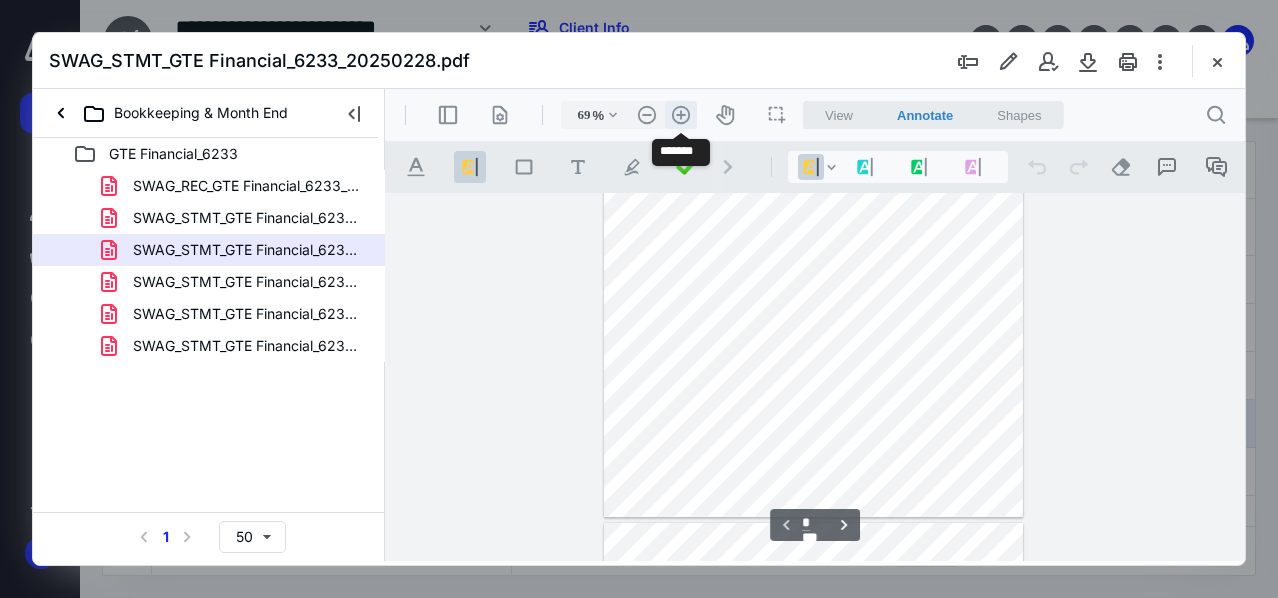click on ".cls-1{fill:#abb0c4;} icon - header - zoom - in - line" at bounding box center [681, 115] 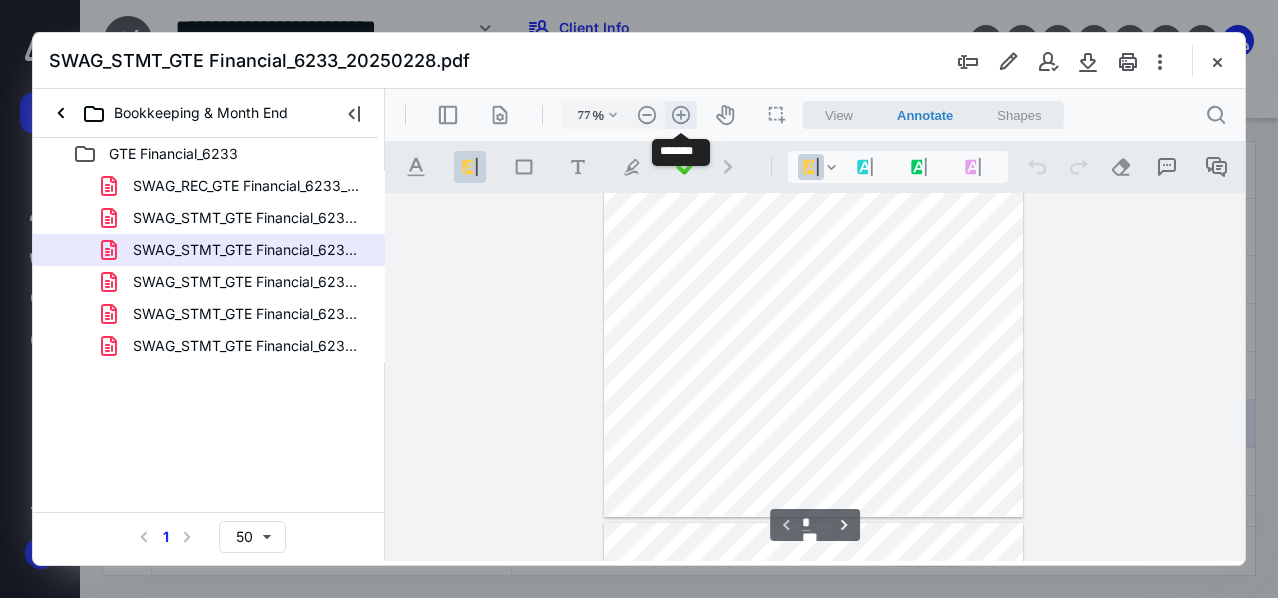 scroll, scrollTop: 260, scrollLeft: 0, axis: vertical 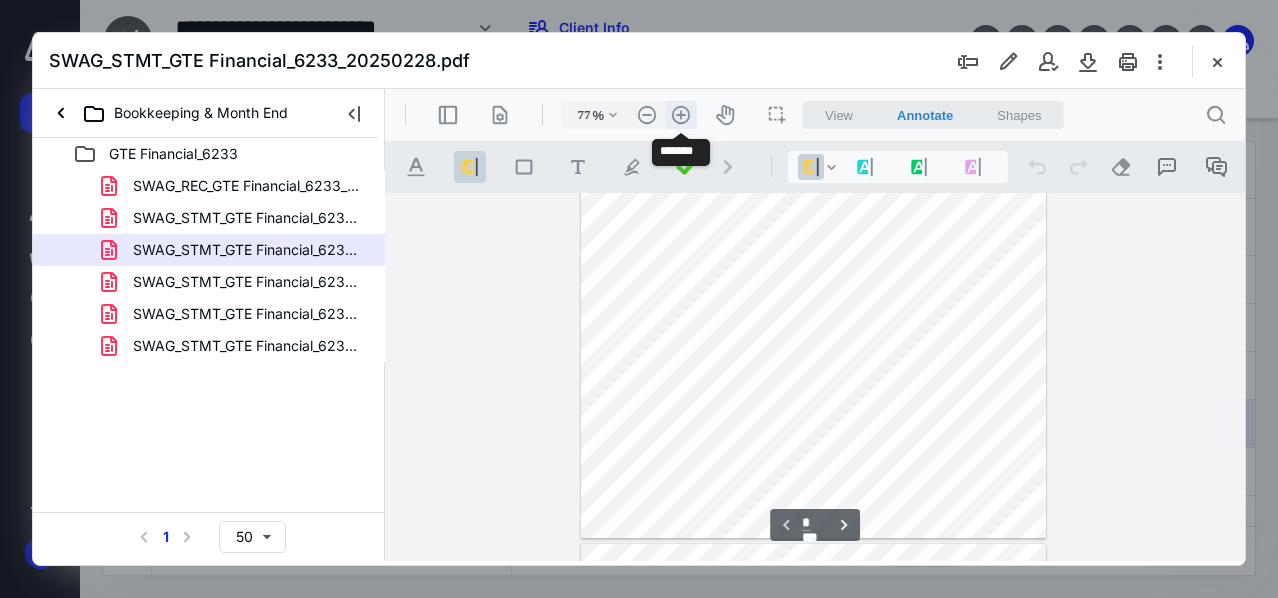 click on ".cls-1{fill:#abb0c4;} icon - header - zoom - in - line" at bounding box center [681, 115] 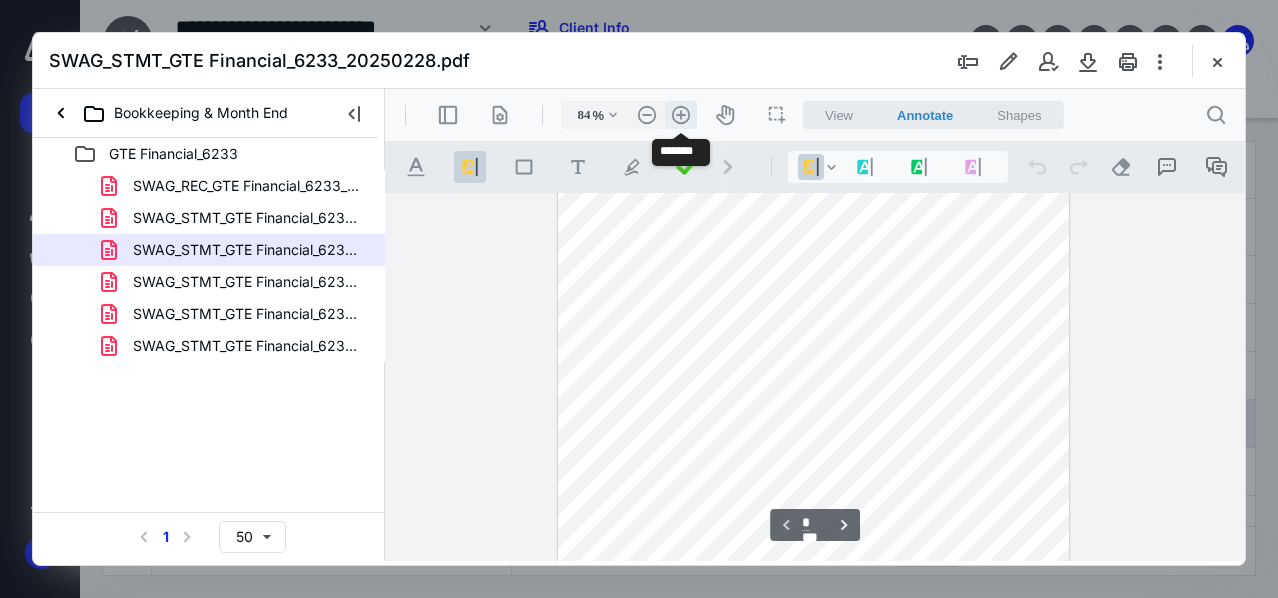 scroll, scrollTop: 299, scrollLeft: 0, axis: vertical 